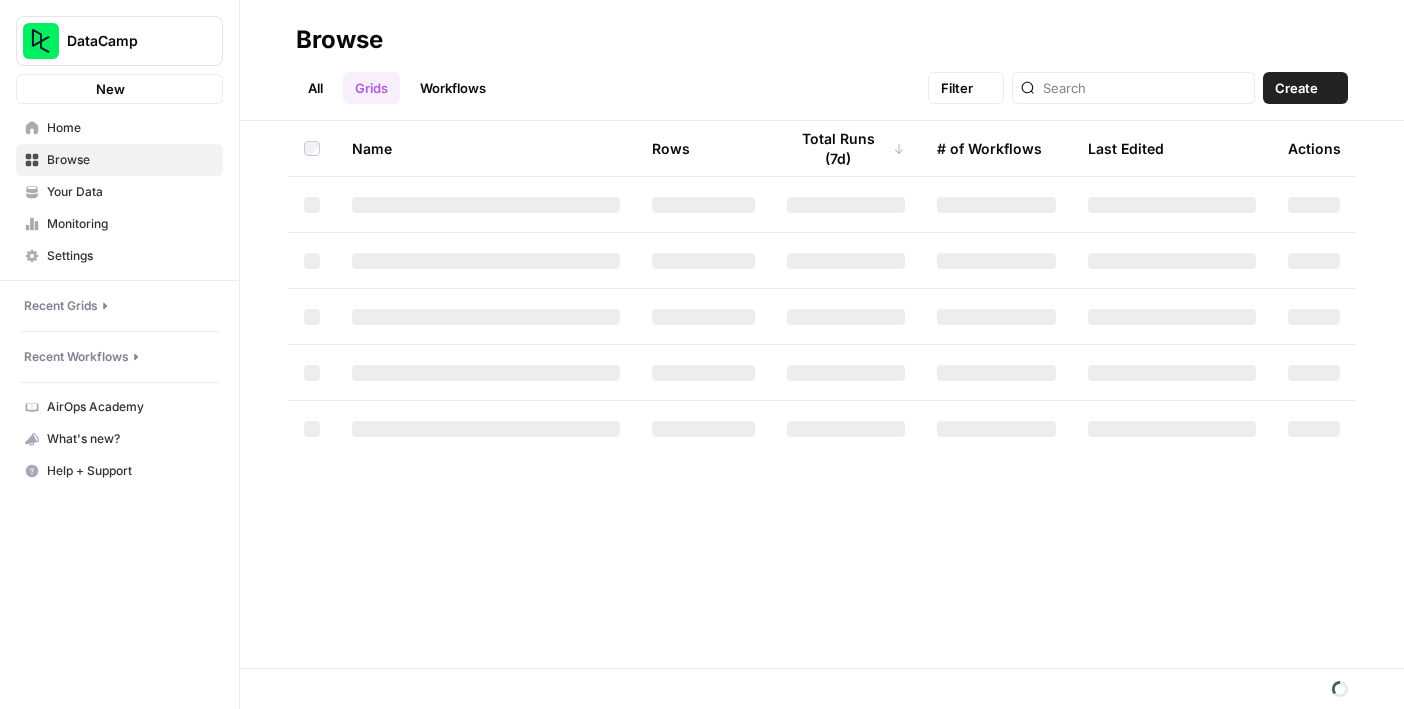 scroll, scrollTop: 0, scrollLeft: 0, axis: both 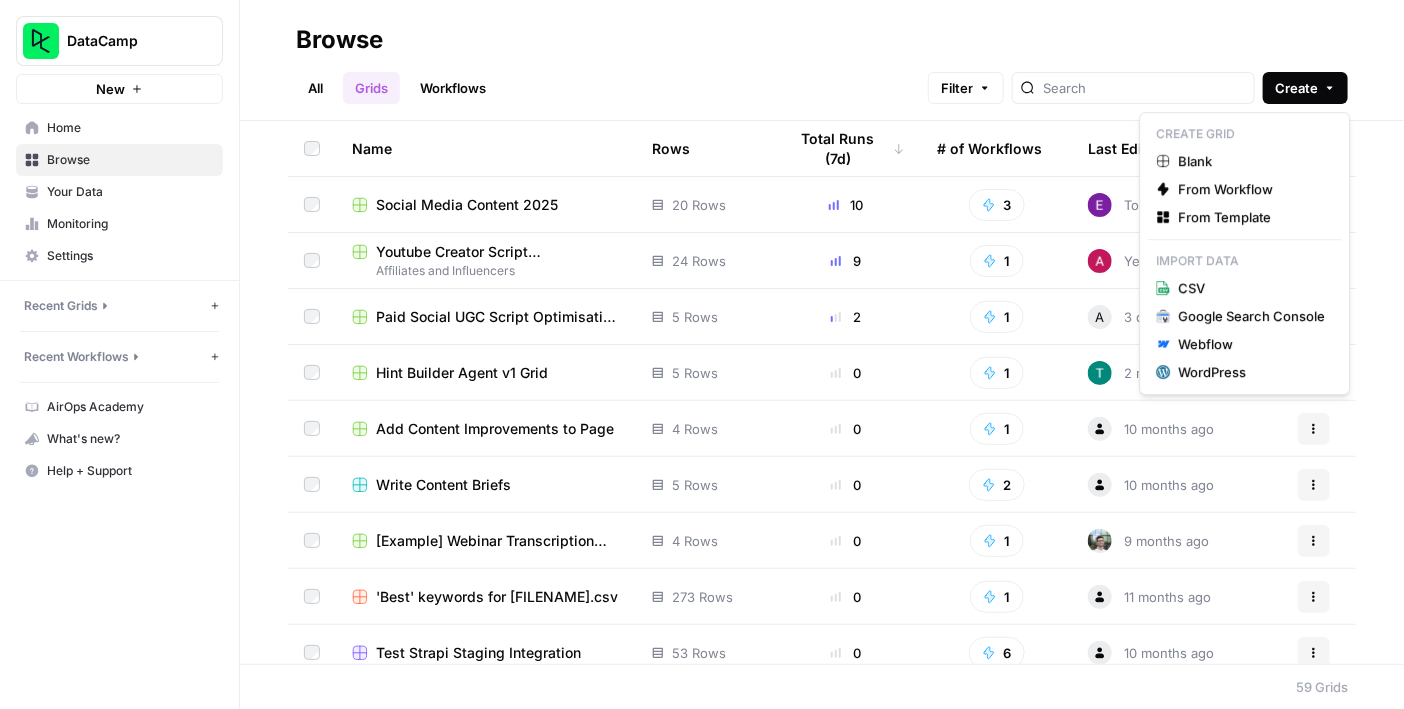 click on "Create" at bounding box center (1296, 88) 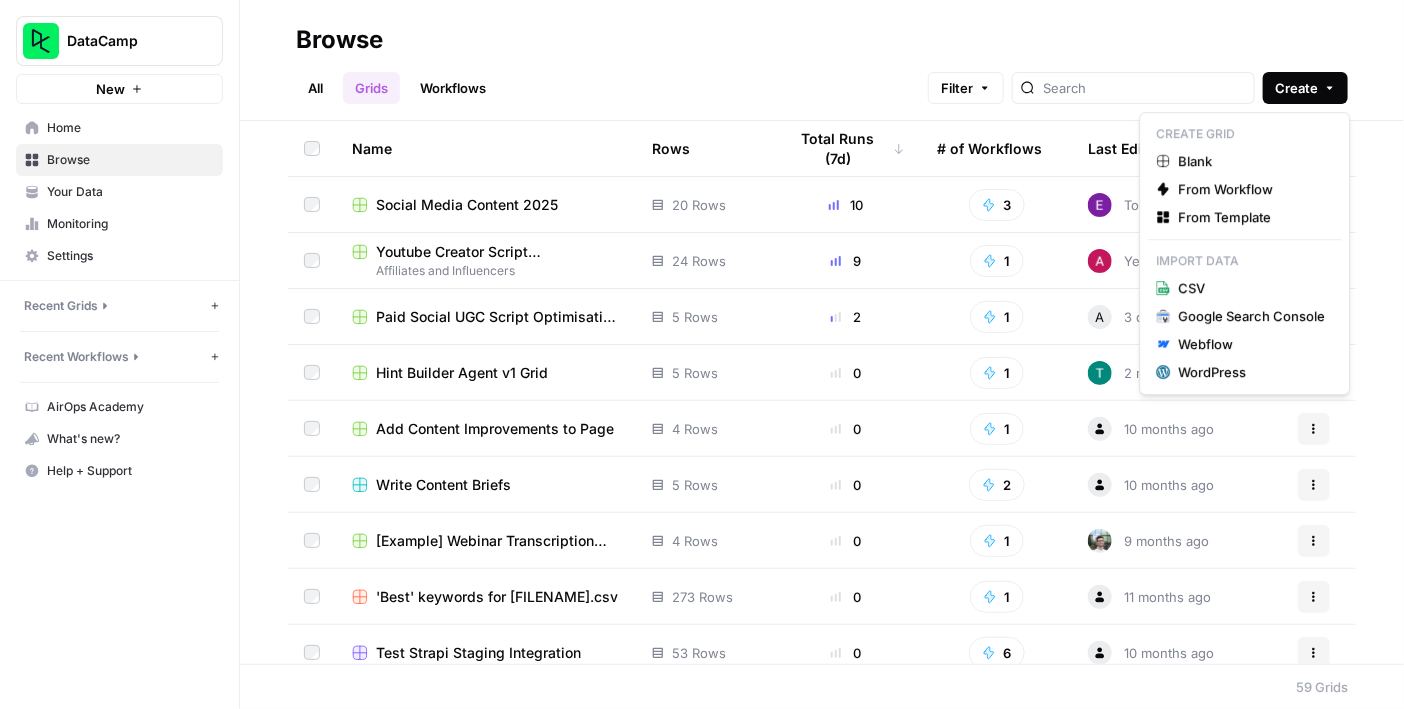click on "Create" at bounding box center (1296, 88) 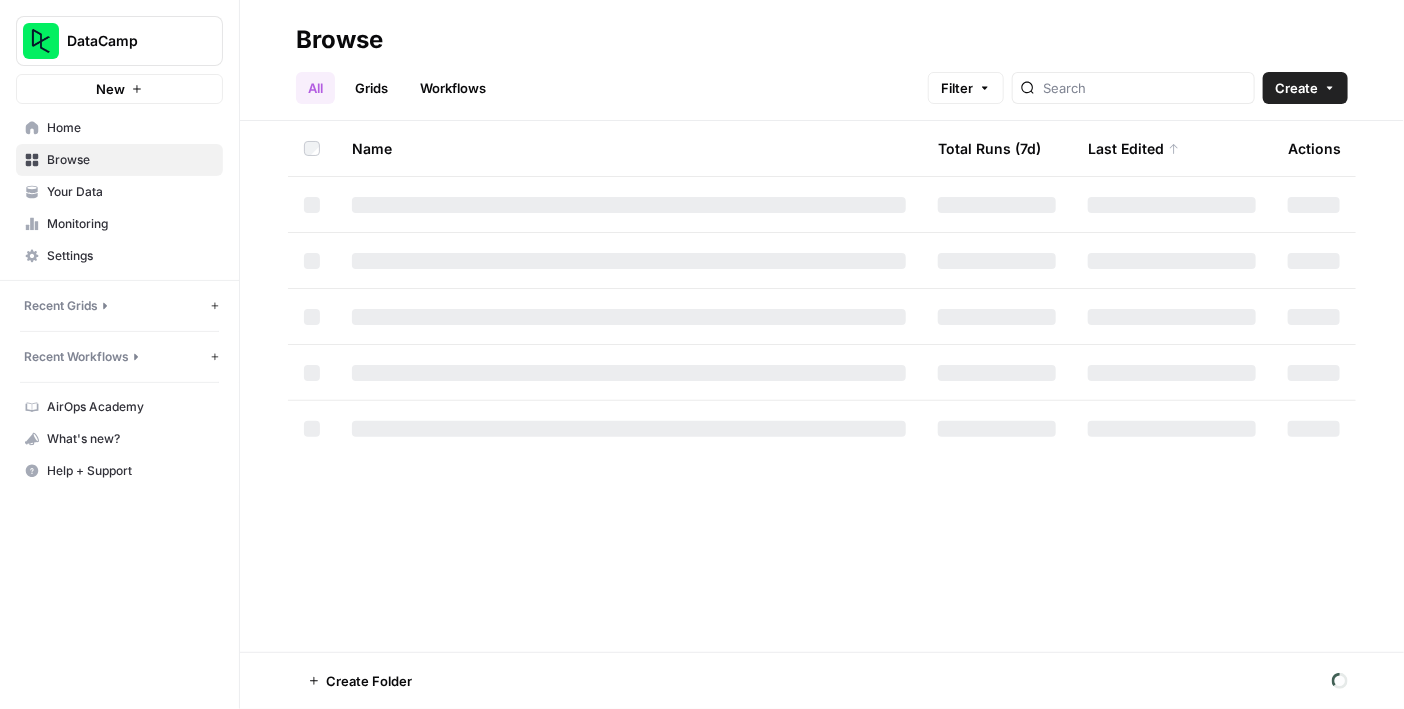 click 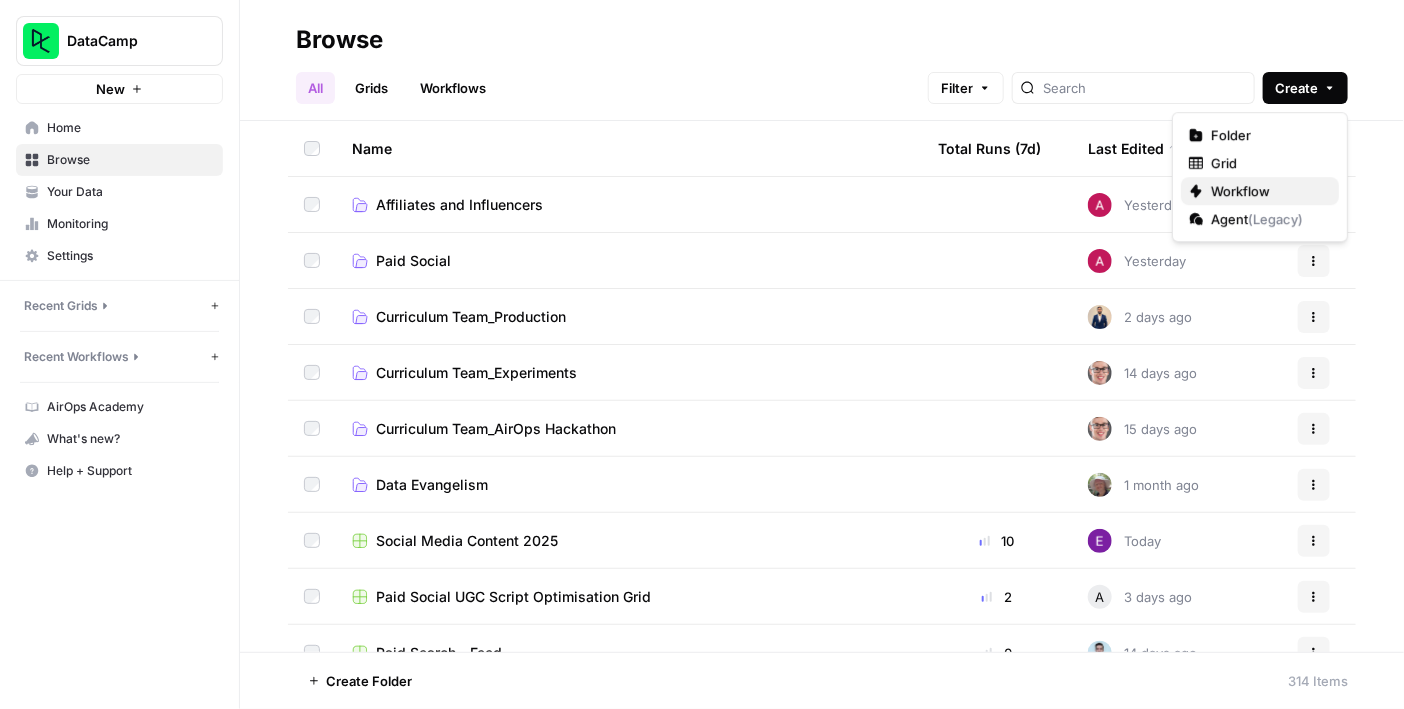 click on "Workflow" at bounding box center (1267, 191) 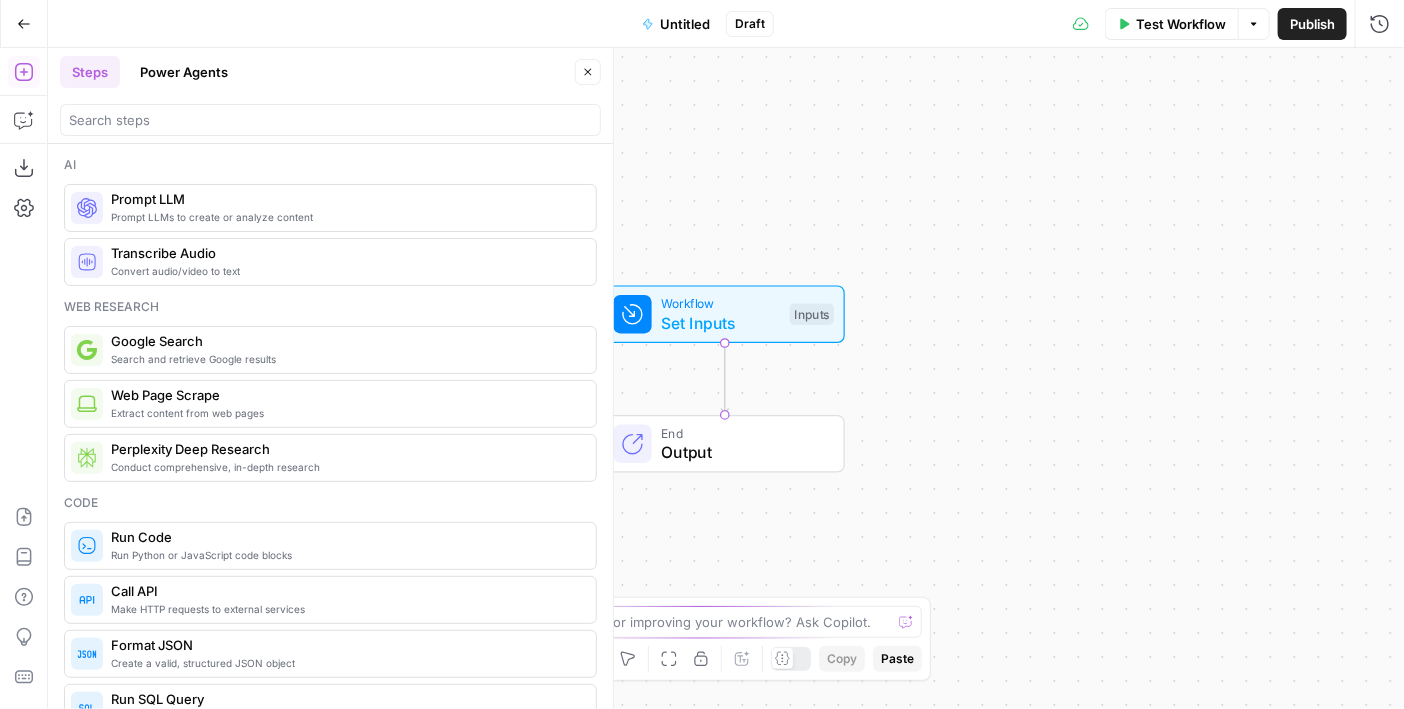 drag, startPoint x: 1109, startPoint y: 138, endPoint x: 945, endPoint y: 106, distance: 167.09279 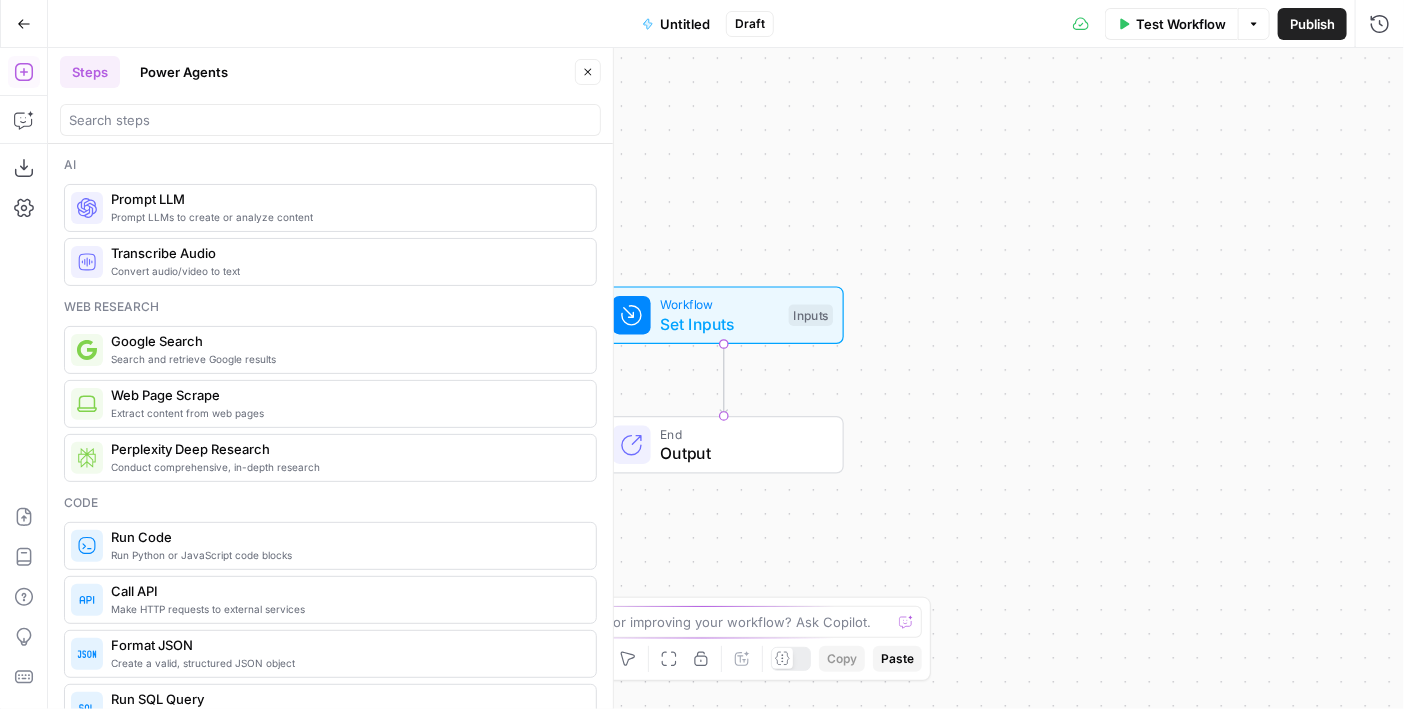 click at bounding box center [613, 378] 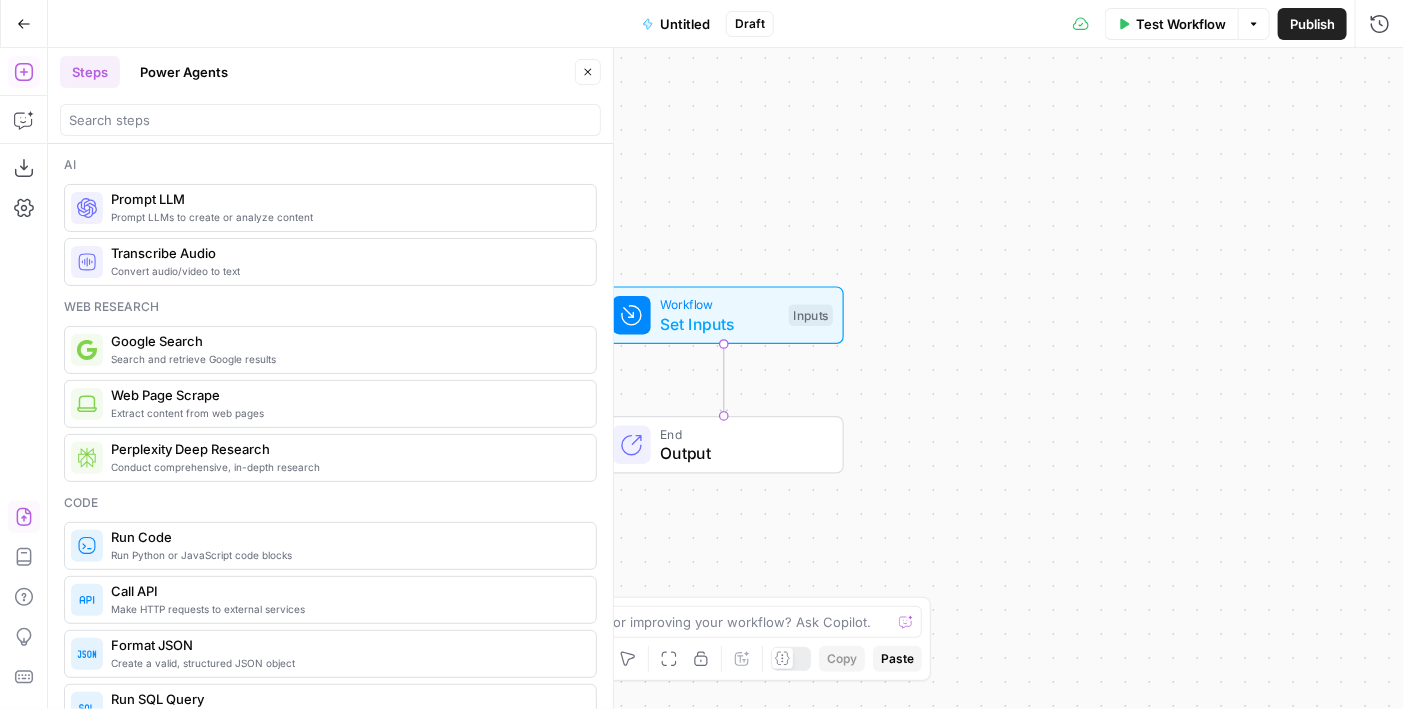 click 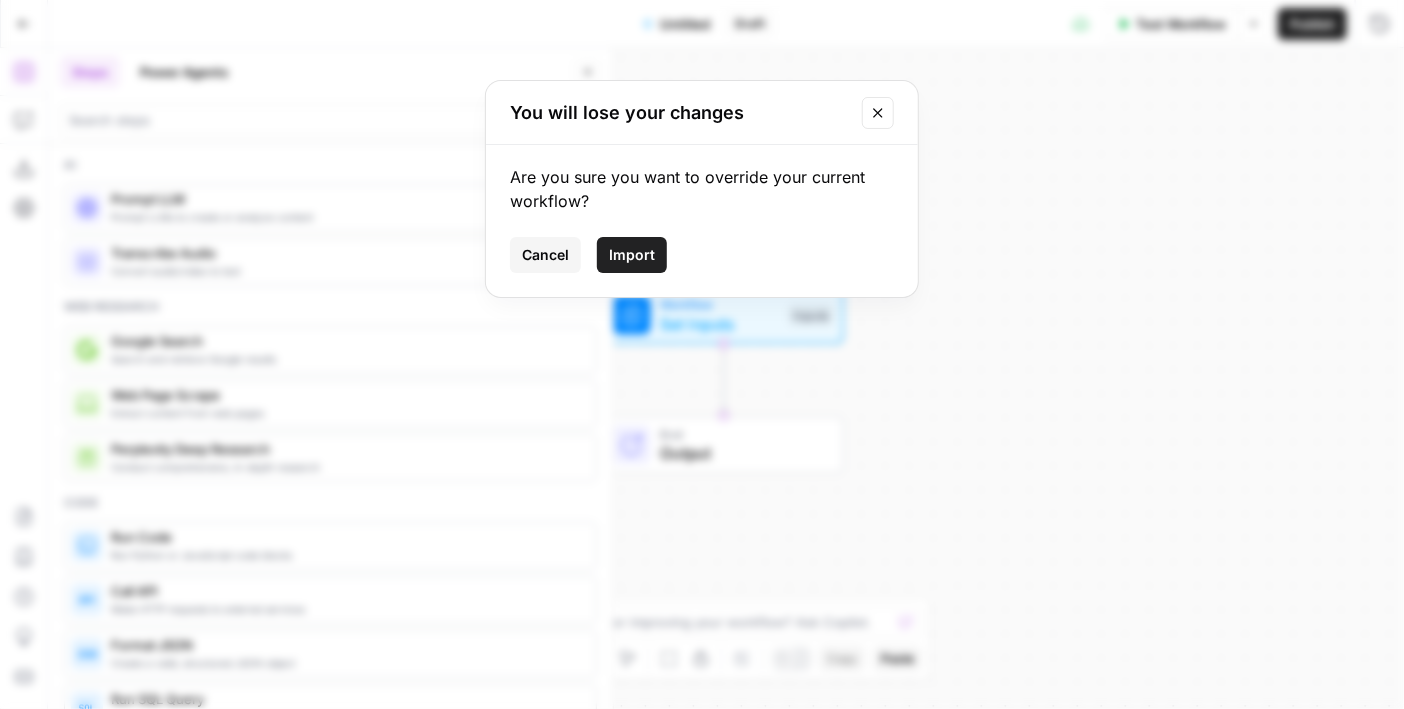 click on "Import" at bounding box center (632, 255) 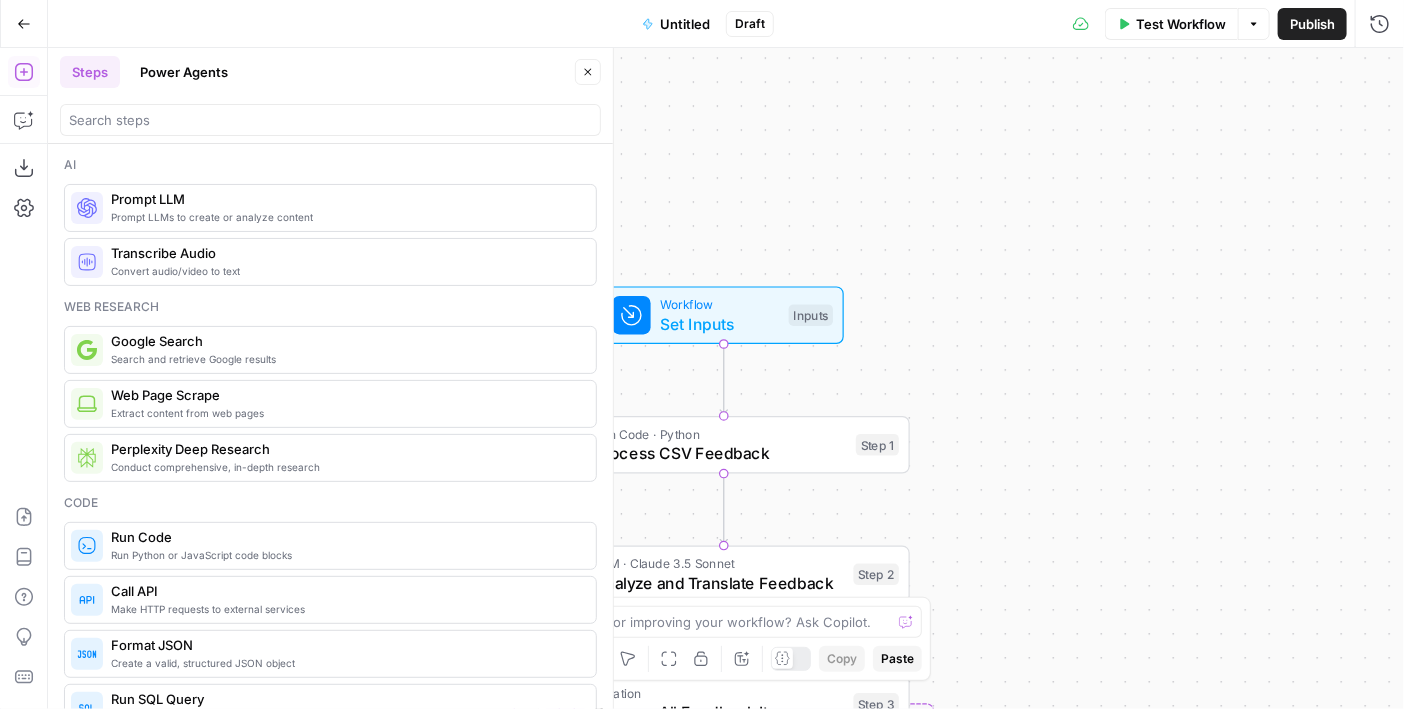 click 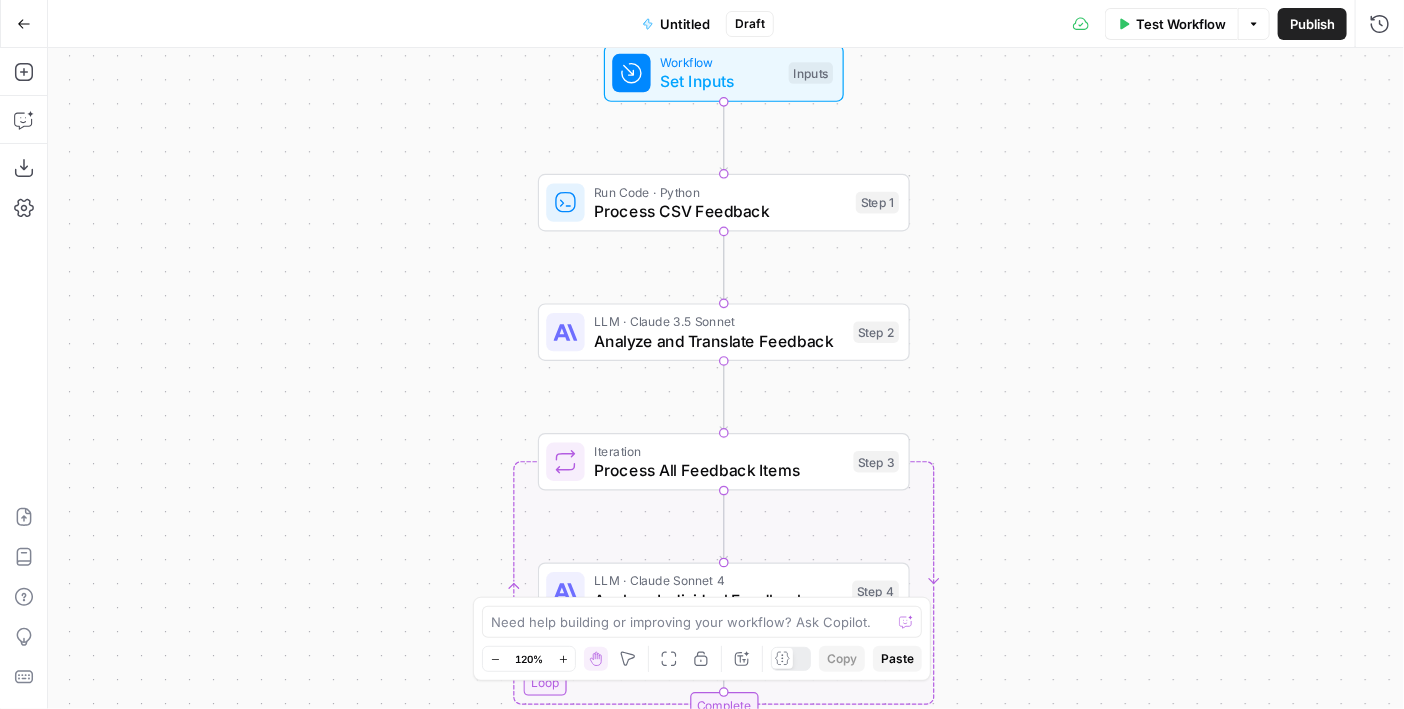 click on "Process CSV Feedback" at bounding box center (720, 211) 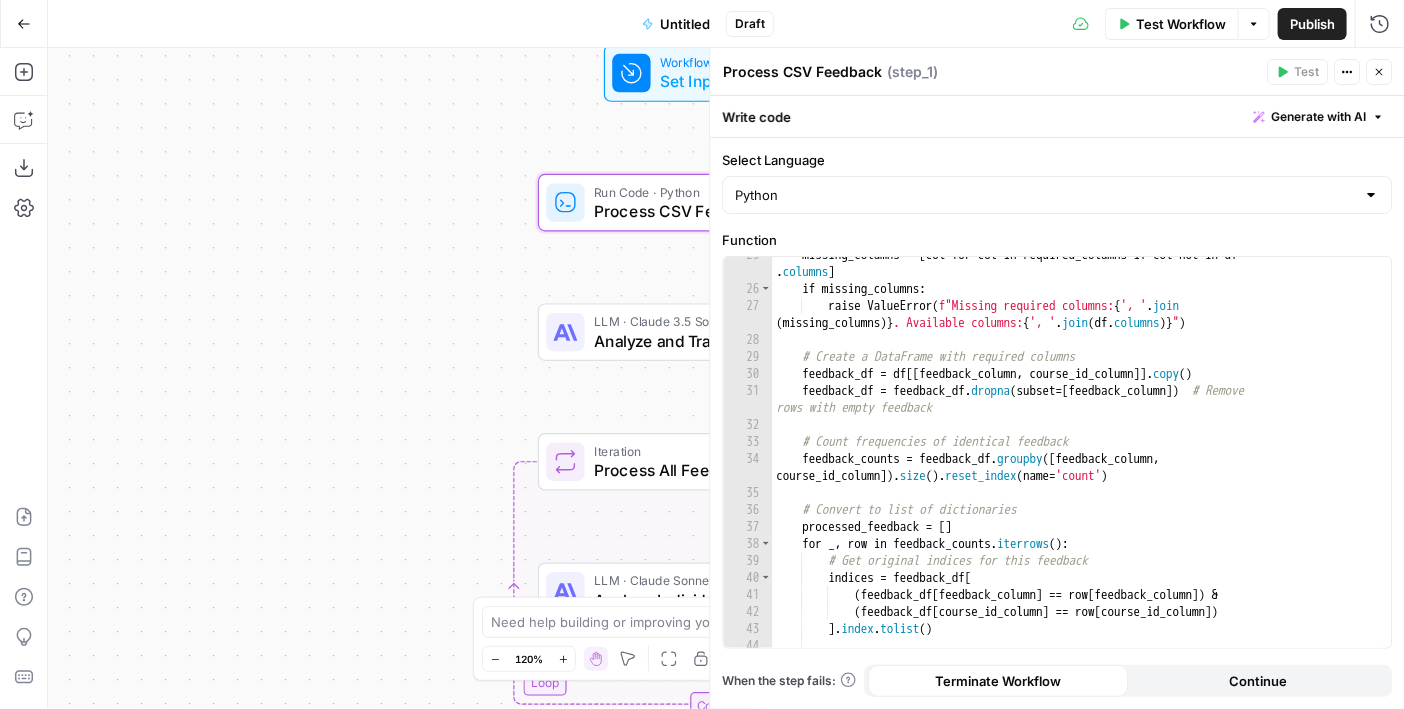 scroll, scrollTop: 475, scrollLeft: 0, axis: vertical 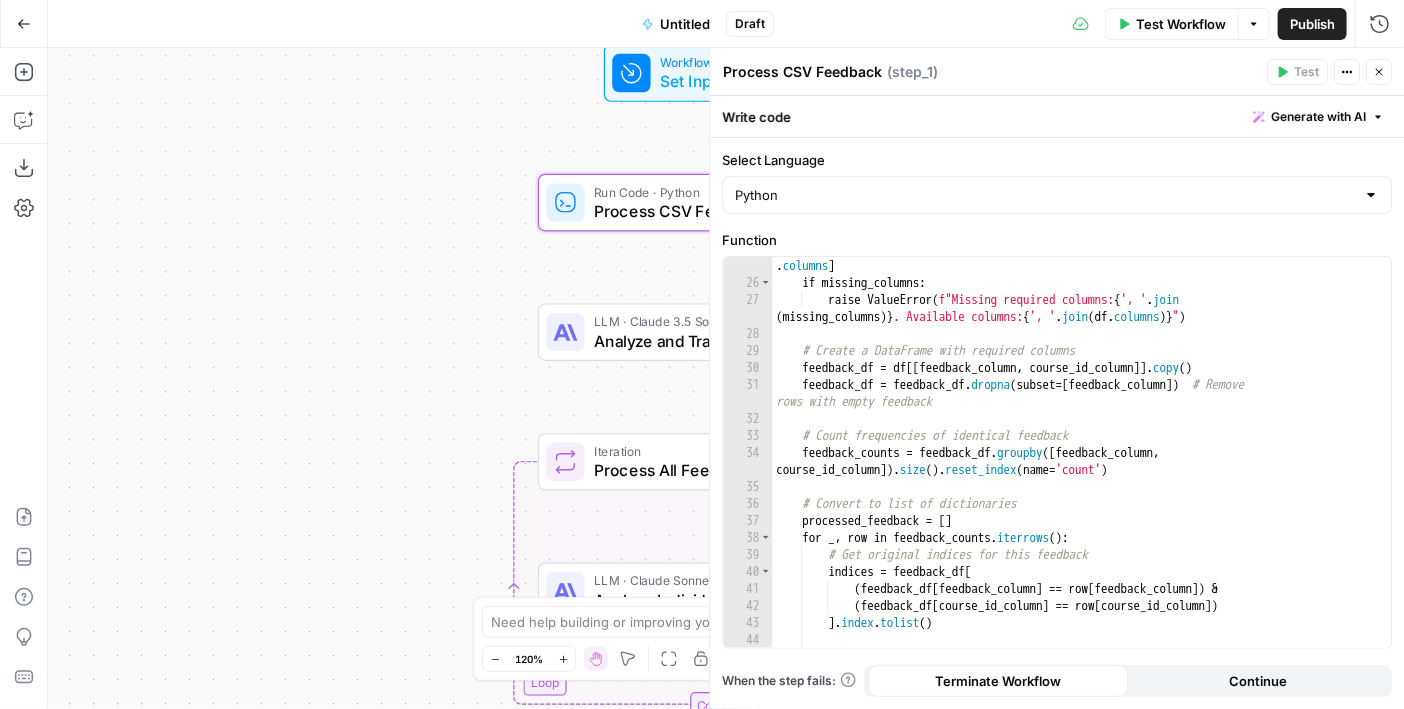 click 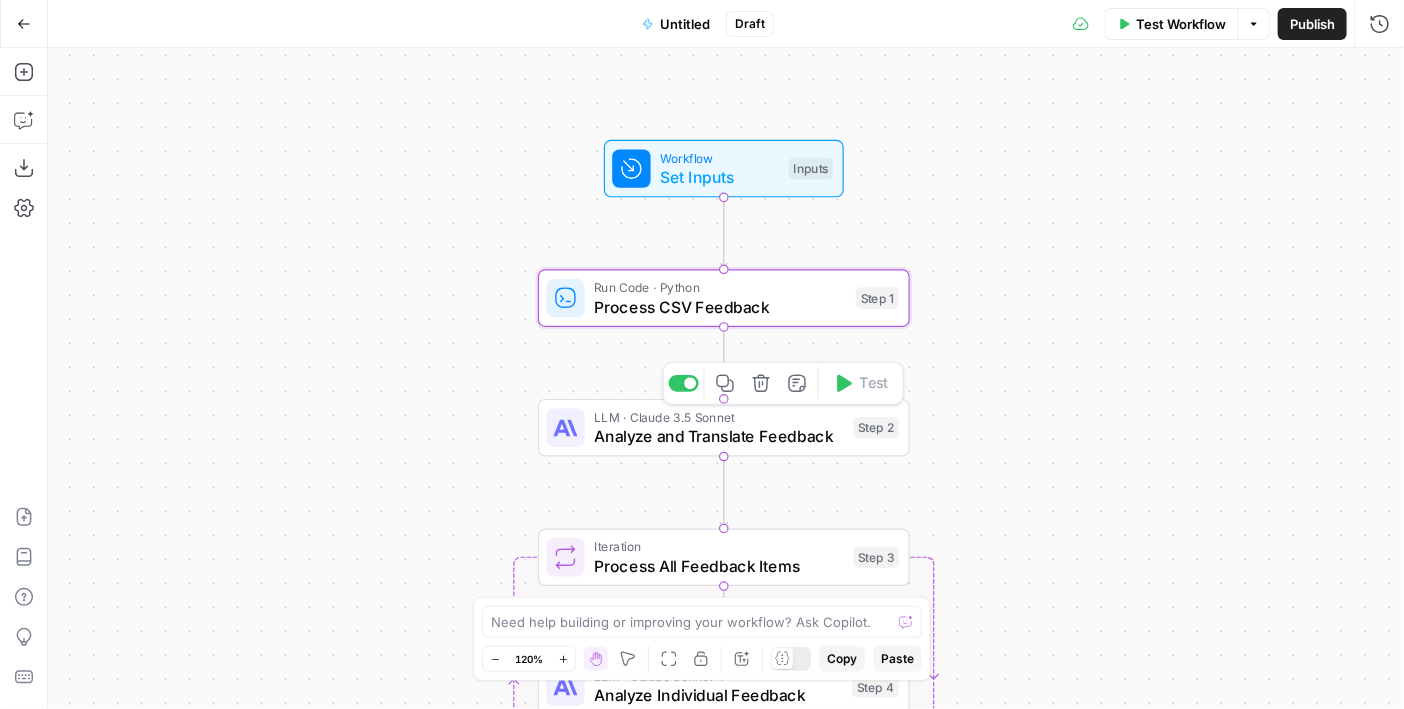 click on "Analyze and Translate Feedback" at bounding box center [719, 436] 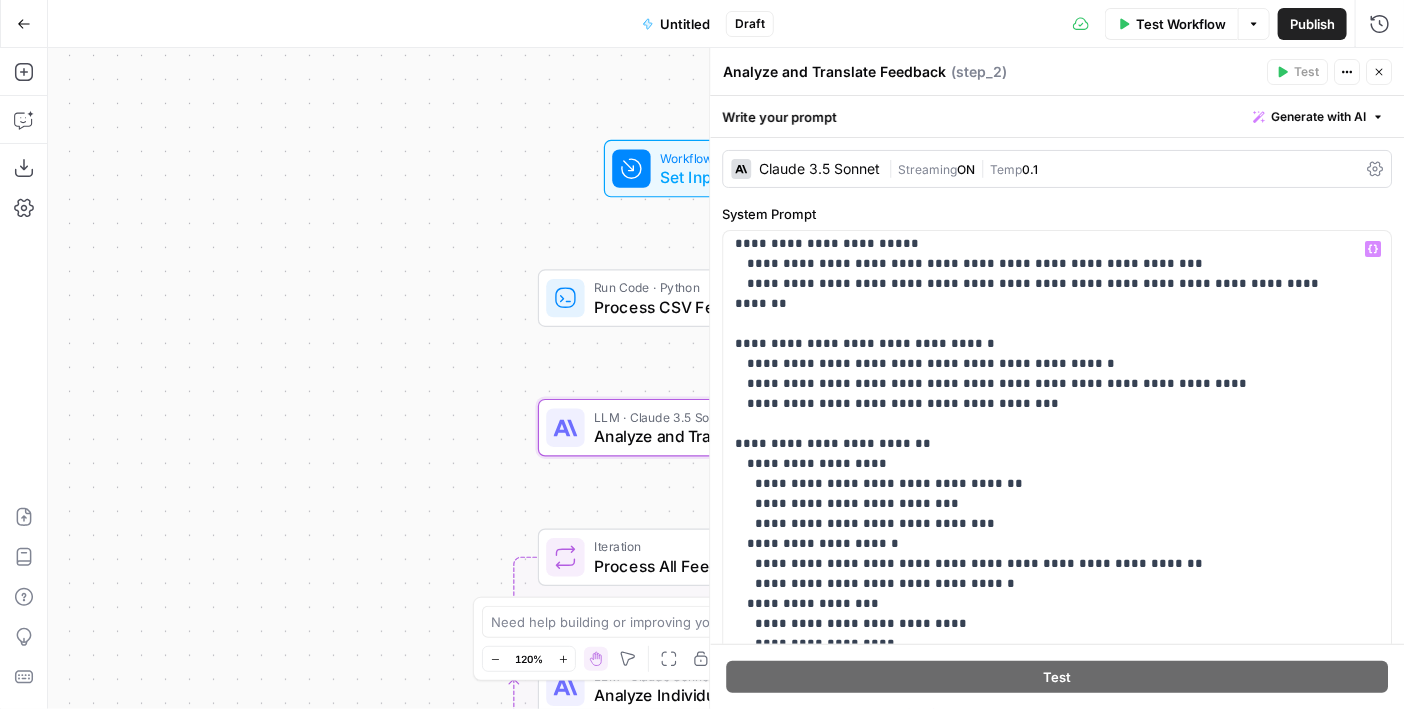 scroll, scrollTop: 161, scrollLeft: 0, axis: vertical 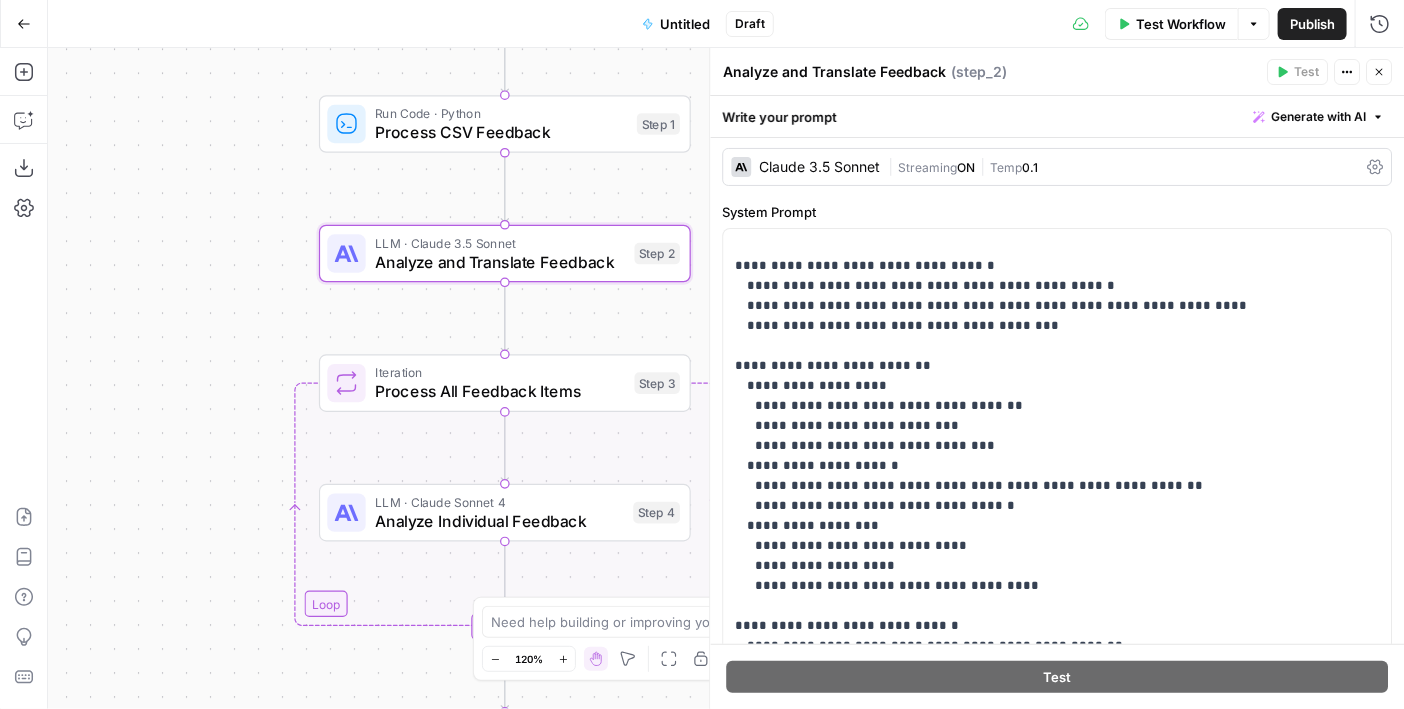 drag, startPoint x: 443, startPoint y: 384, endPoint x: 223, endPoint y: 280, distance: 243.34338 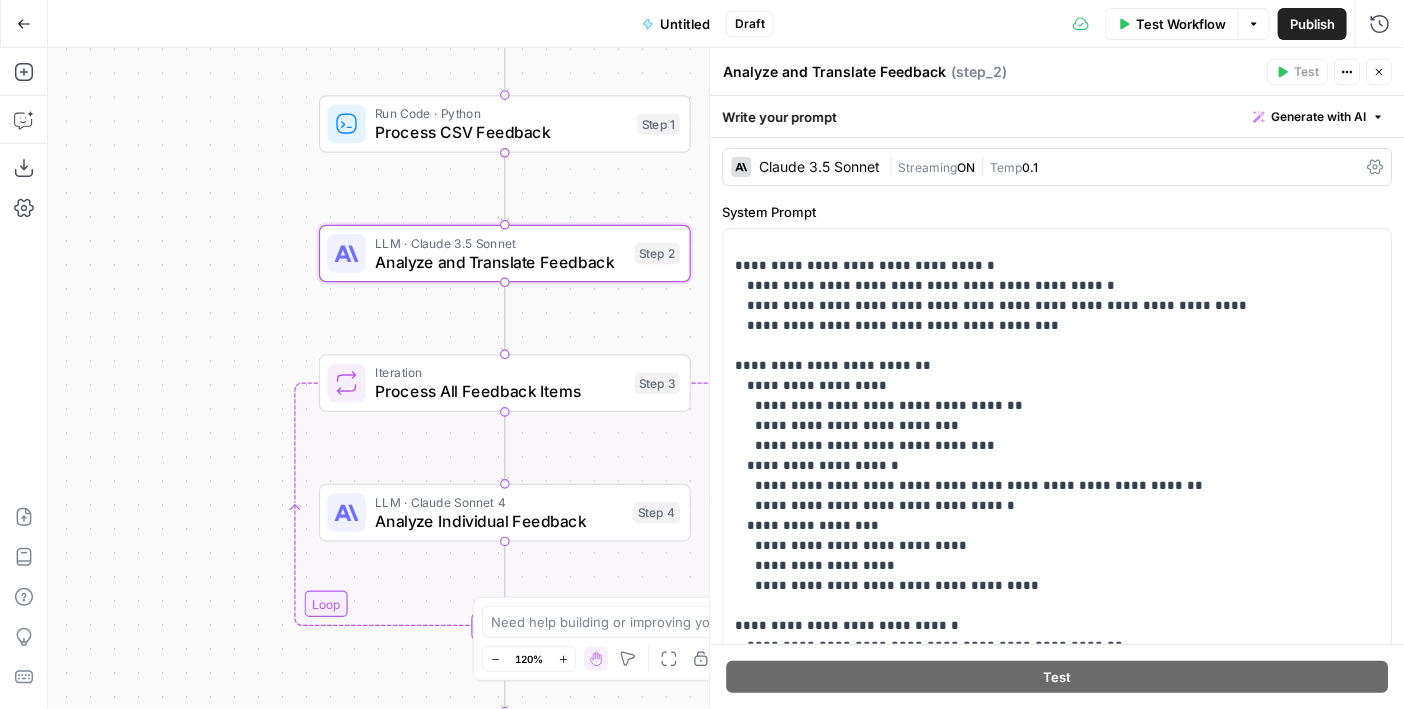 click on "Workflow Set Inputs Inputs Run Code · Python Process CSV Feedback Step 1 LLM · Claude 3.5 Sonnet Analyze and Translate Feedback Step 2 Loop Iteration Process All Feedback Items Step 3 LLM · Claude Sonnet 4 Analyze Individual Feedback Step 4 Complete Format JSON Format Final Output Step 5 LLM · GPT-4.1 Prompt LLM Step 8 Integration Google Sheets Integration Step 9 End Output" at bounding box center (726, 378) 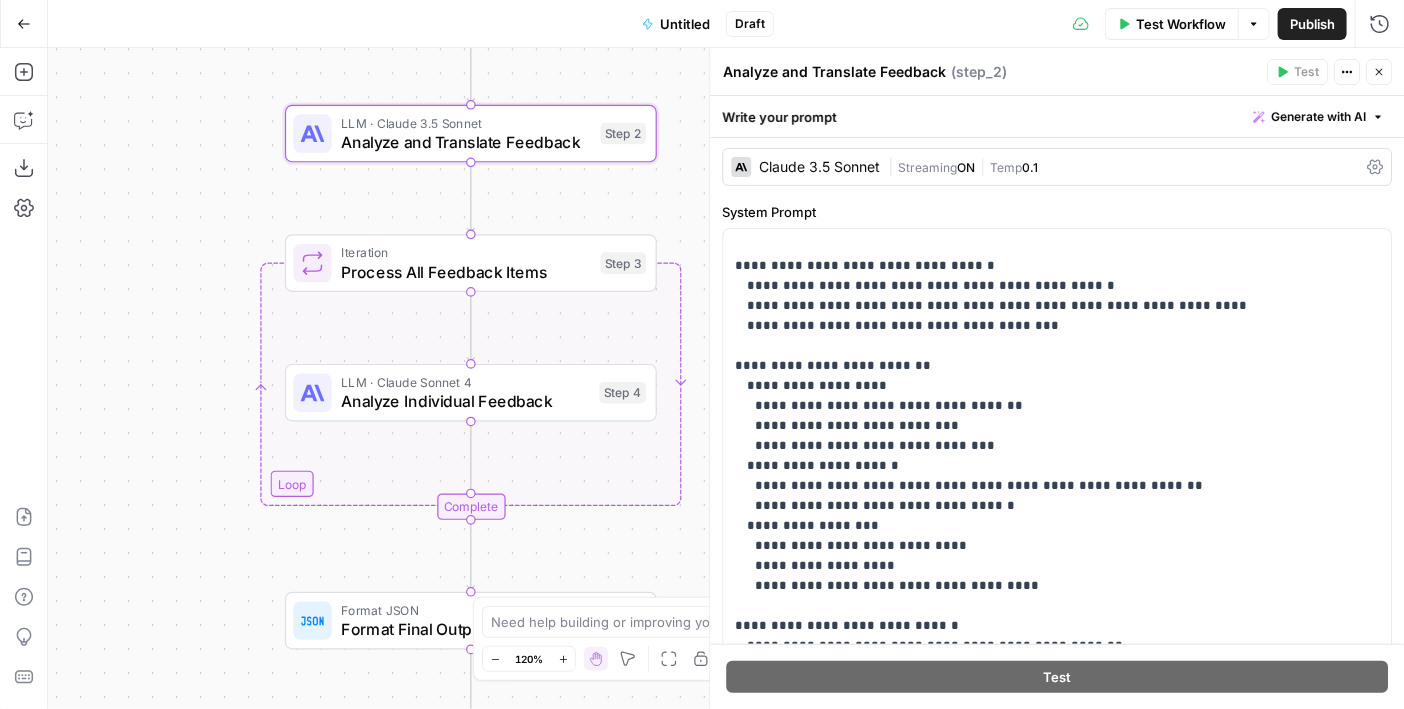 drag, startPoint x: 254, startPoint y: 362, endPoint x: 223, endPoint y: 238, distance: 127.81628 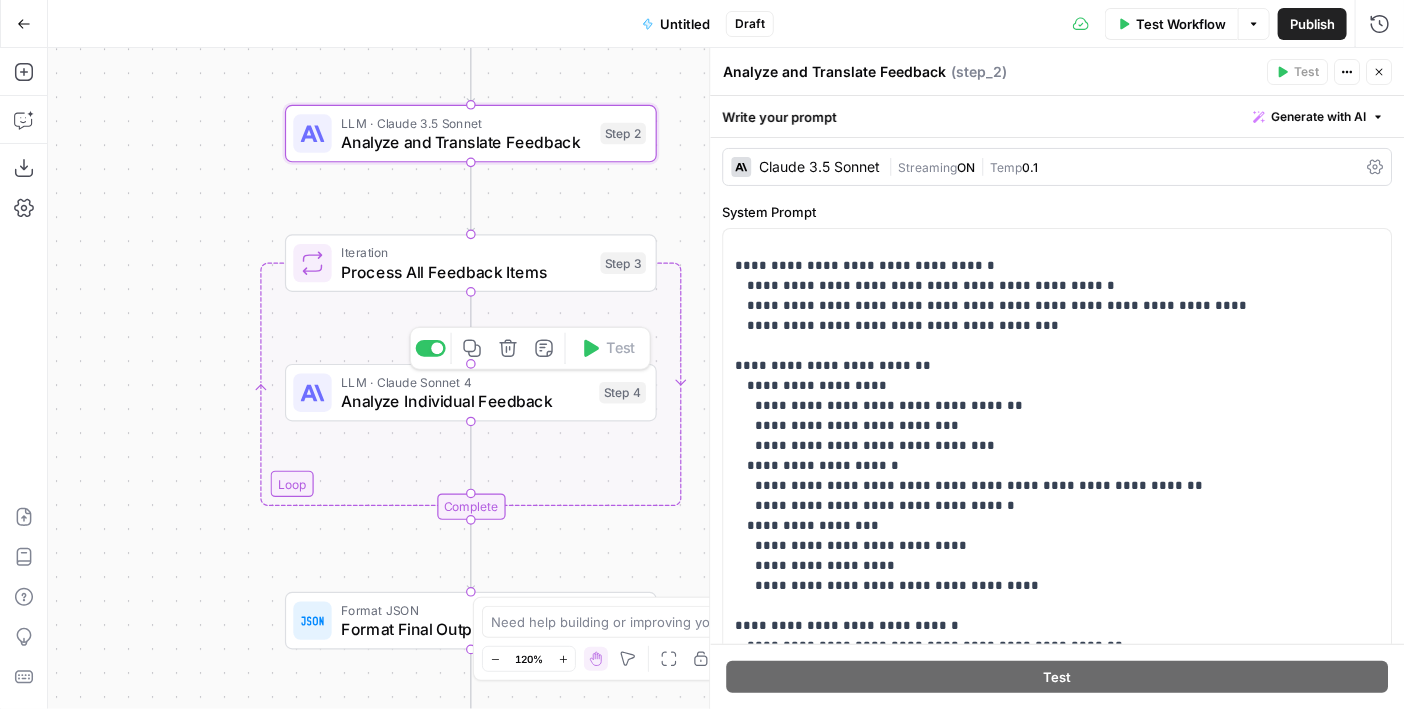 click on "Analyze Individual Feedback" at bounding box center (465, 401) 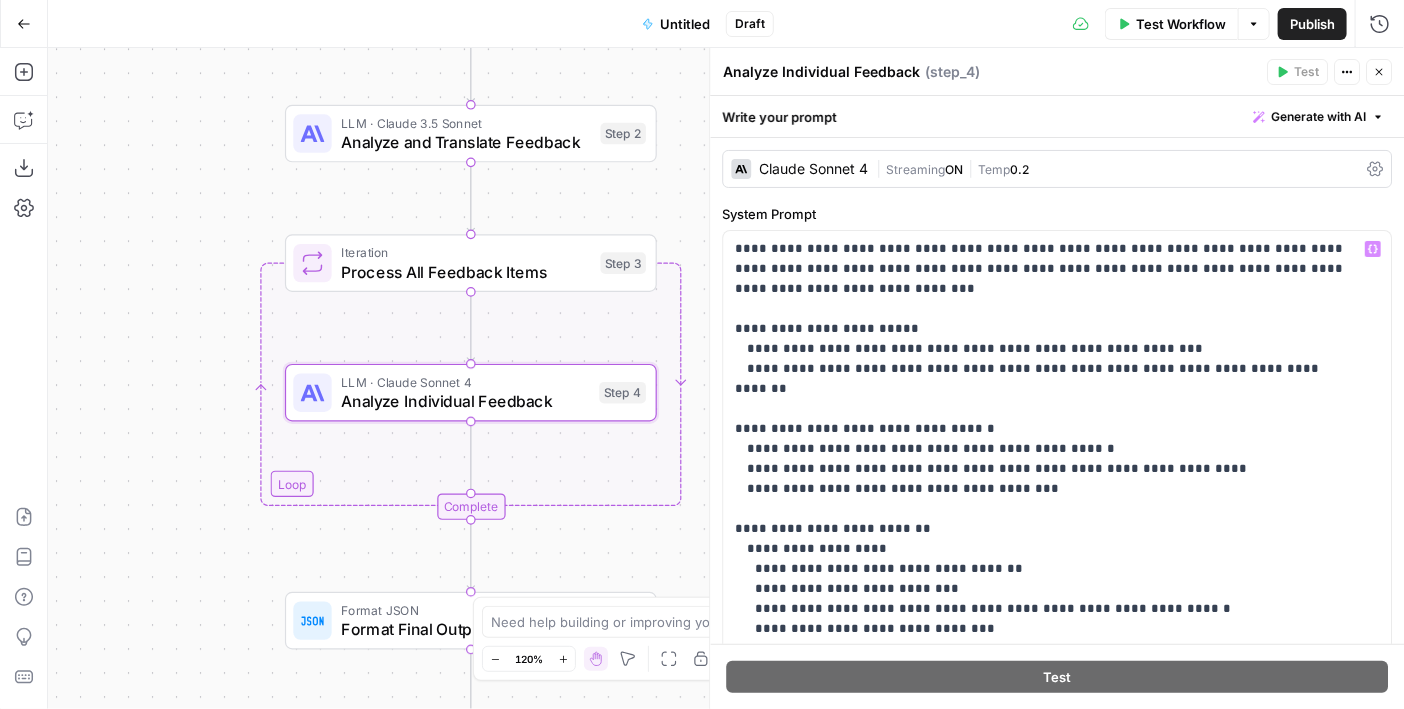 scroll, scrollTop: 121, scrollLeft: 0, axis: vertical 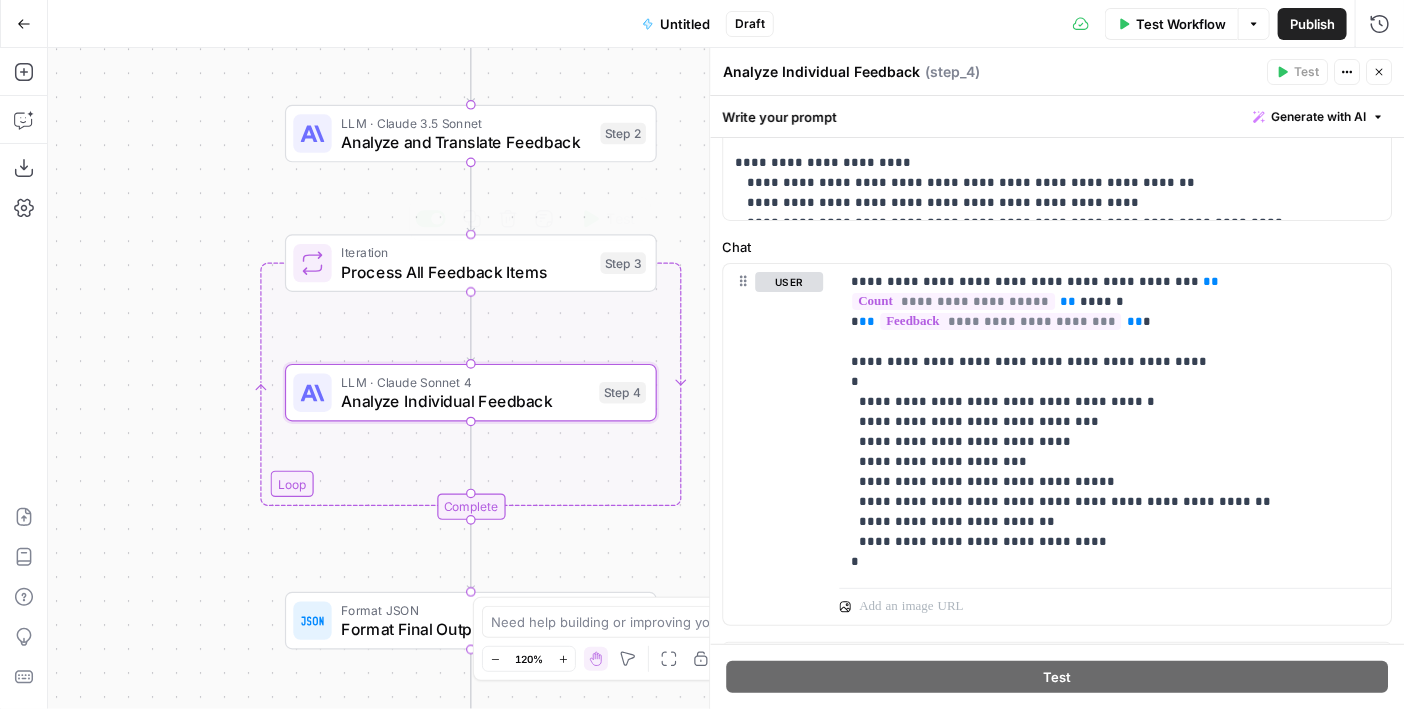 click on "Translation bot [NAME]" at bounding box center [726, 378] 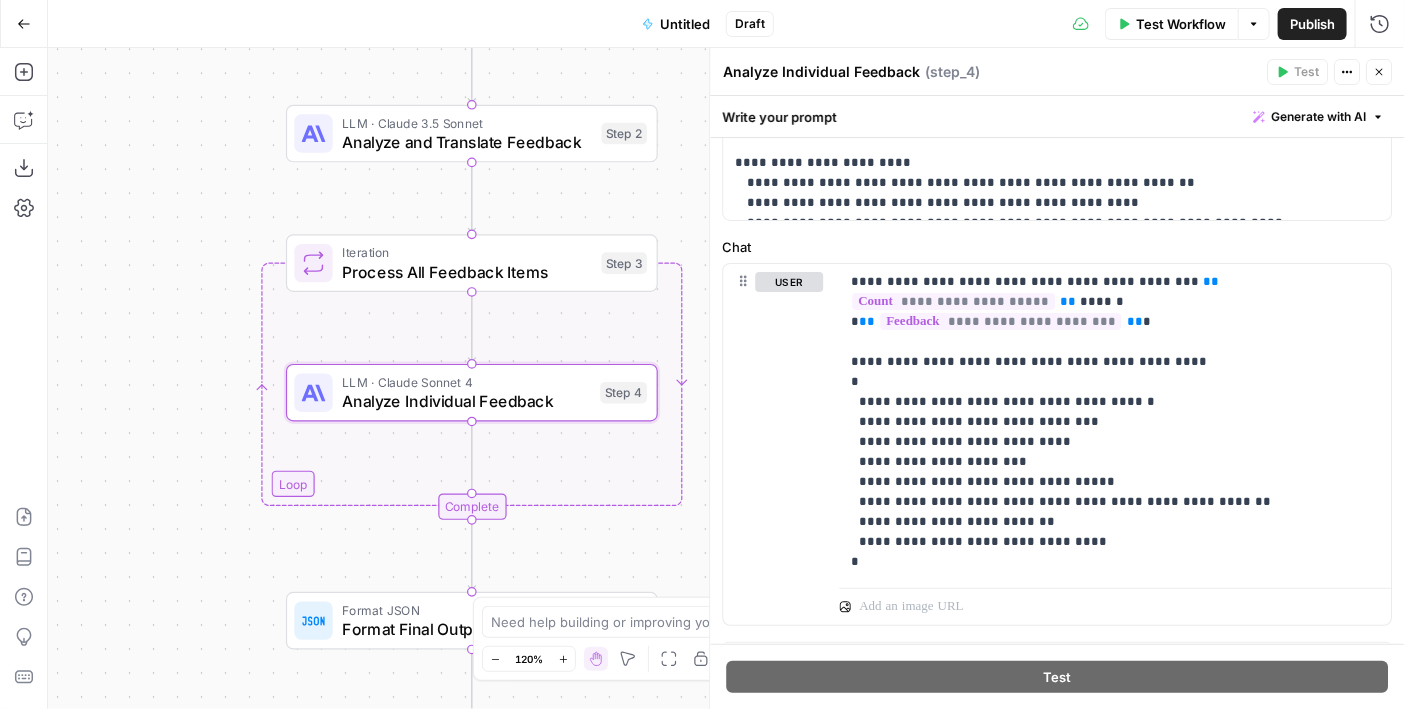 click on "Analyze and Translate Feedback" at bounding box center (467, 142) 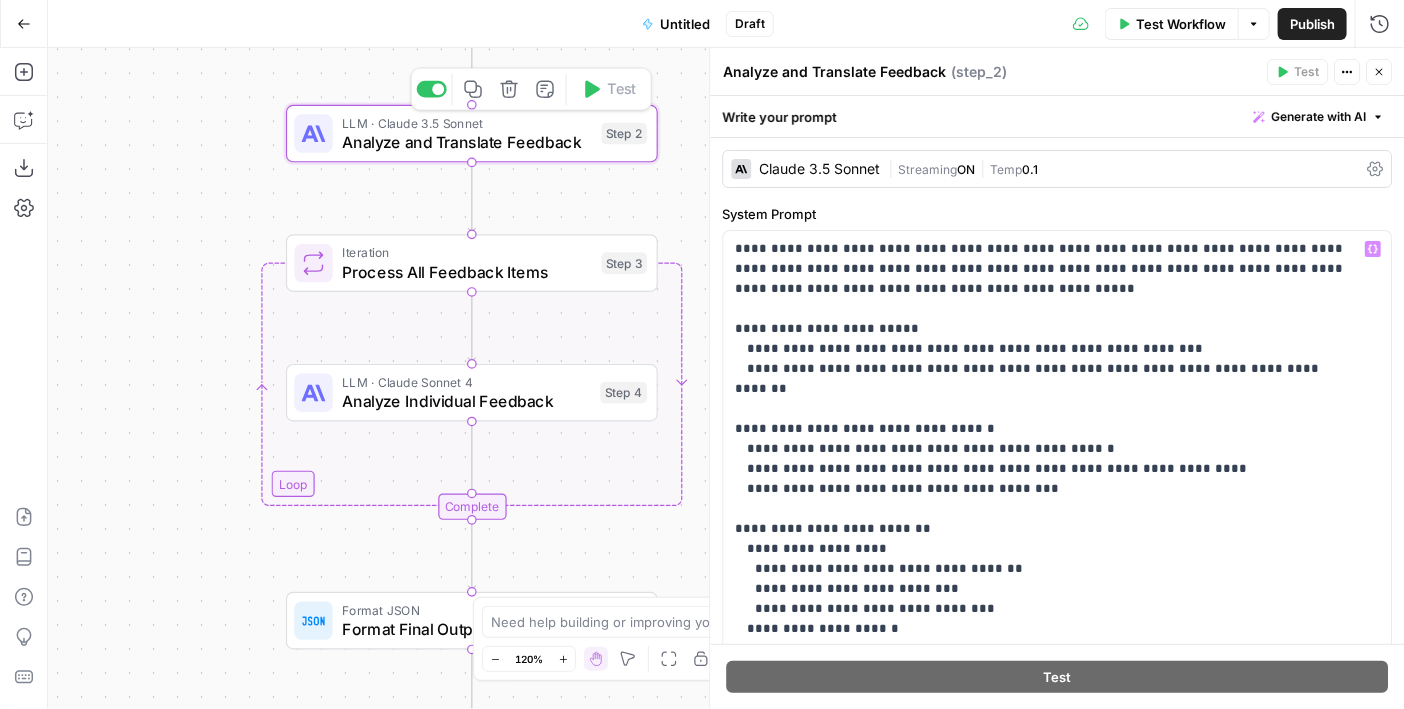 scroll, scrollTop: 161, scrollLeft: 0, axis: vertical 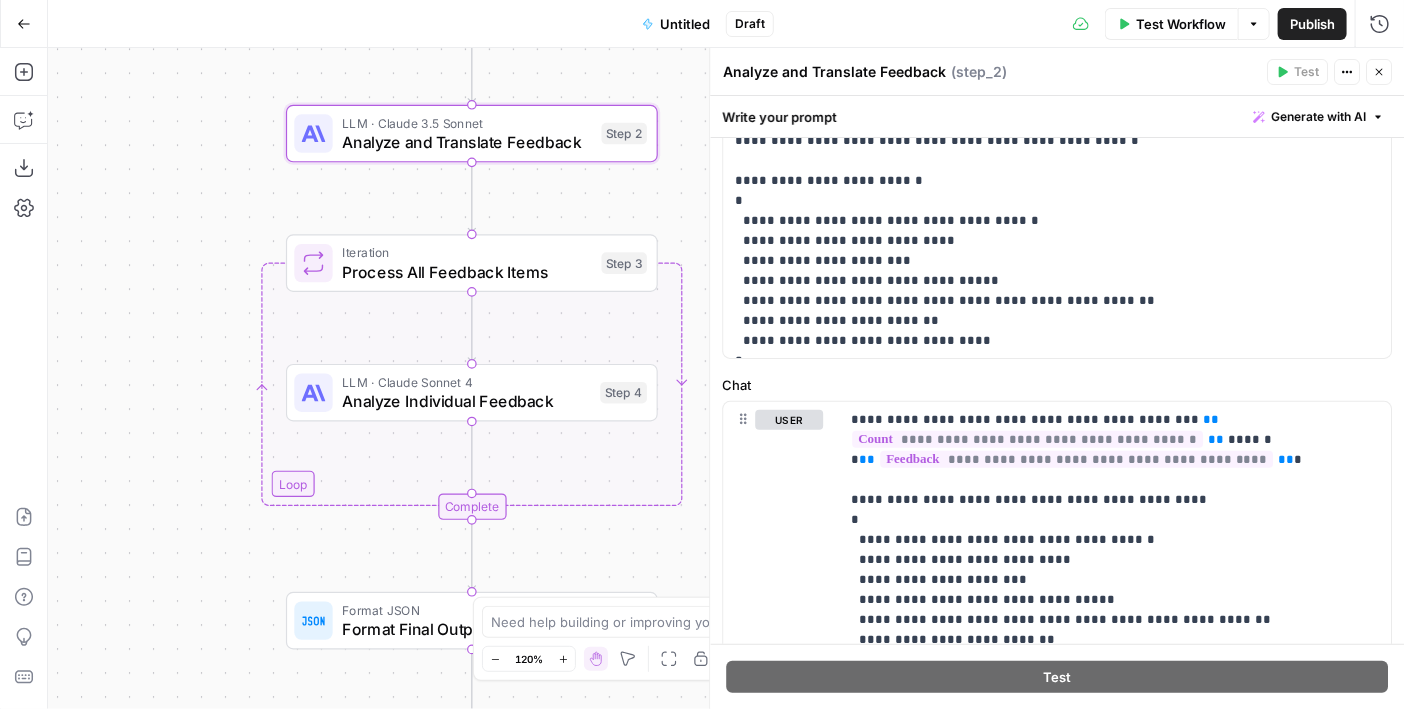 click on "Workflow Set Inputs Inputs Run Code · Python Process CSV Feedback Step 1 LLM · Claude 3.5 Sonnet Analyze and Translate Feedback Step 2 Loop Iteration Process All Feedback Items Step 3 LLM · Claude Sonnet 4 Analyze Individual Feedback Step 4 Complete Format JSON Format Final Output Step 5 LLM · GPT-4.1 Prompt LLM Step 8 Integration Google Sheets Integration Step 9 End Output" at bounding box center [726, 378] 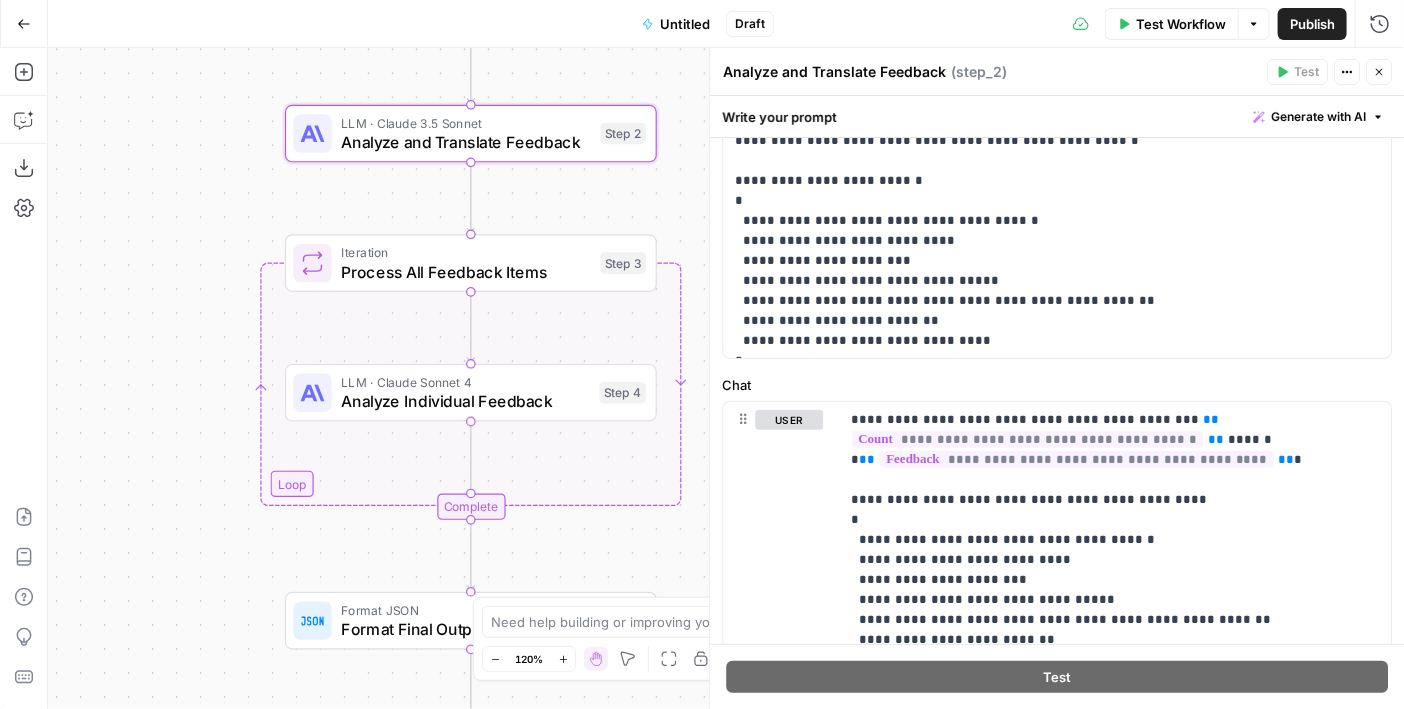 click on "LLM · Claude Sonnet 4 Analyze Individual Feedback Step 4 Copy step Delete step Add Note Test" at bounding box center (469, 392) 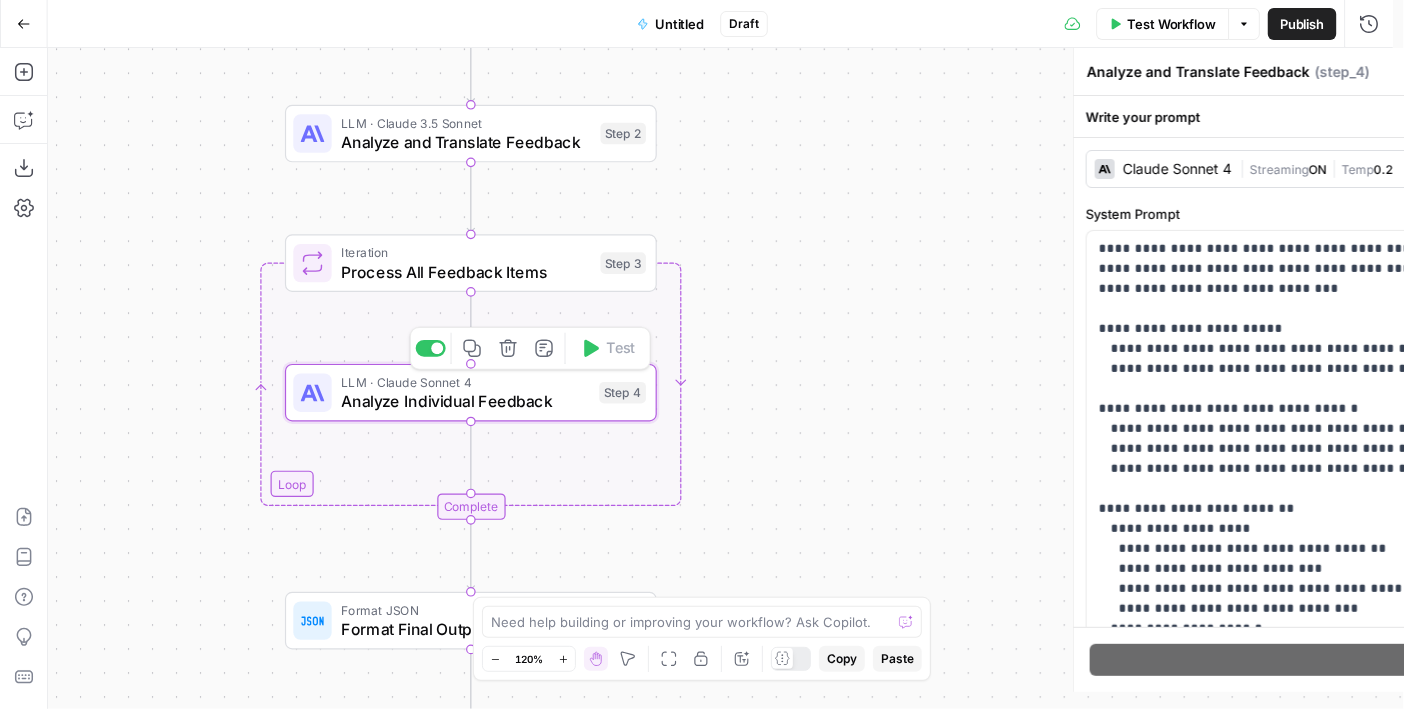 type on "Analyze Individual Feedback" 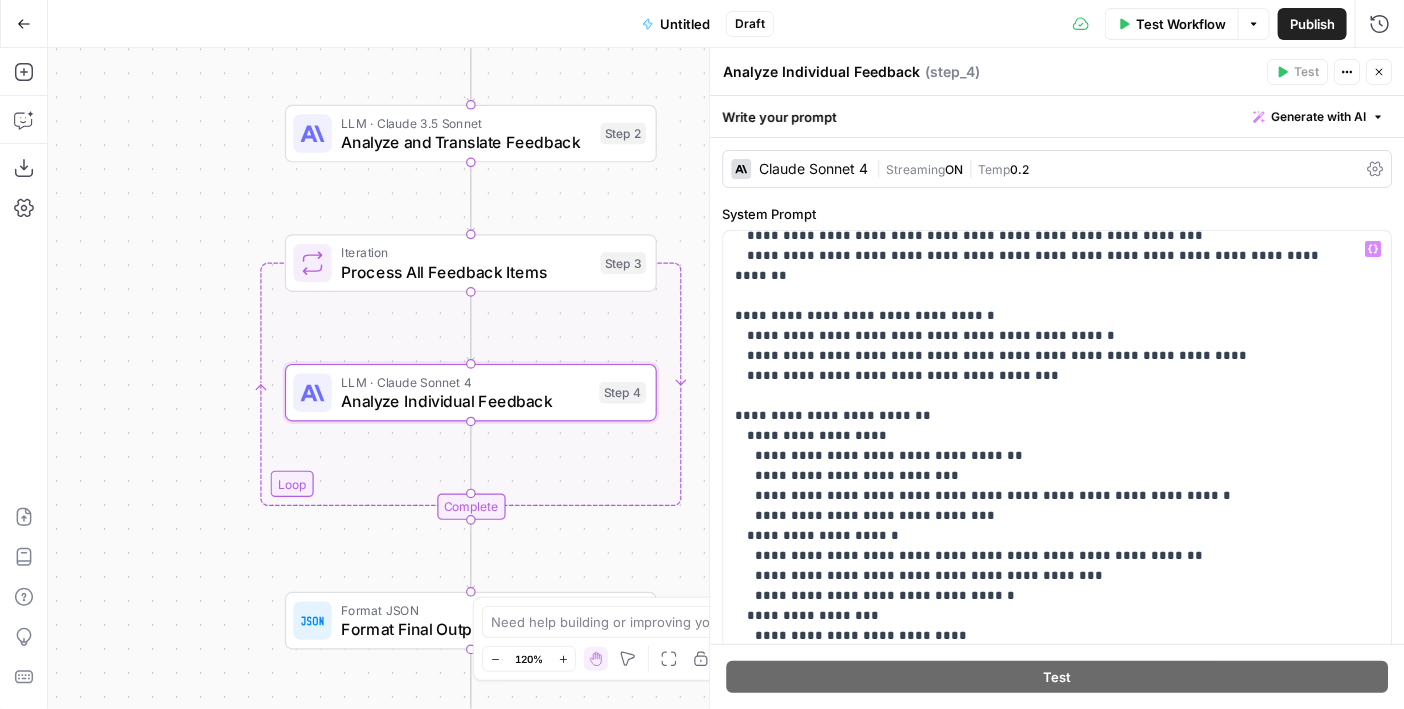 scroll, scrollTop: 121, scrollLeft: 0, axis: vertical 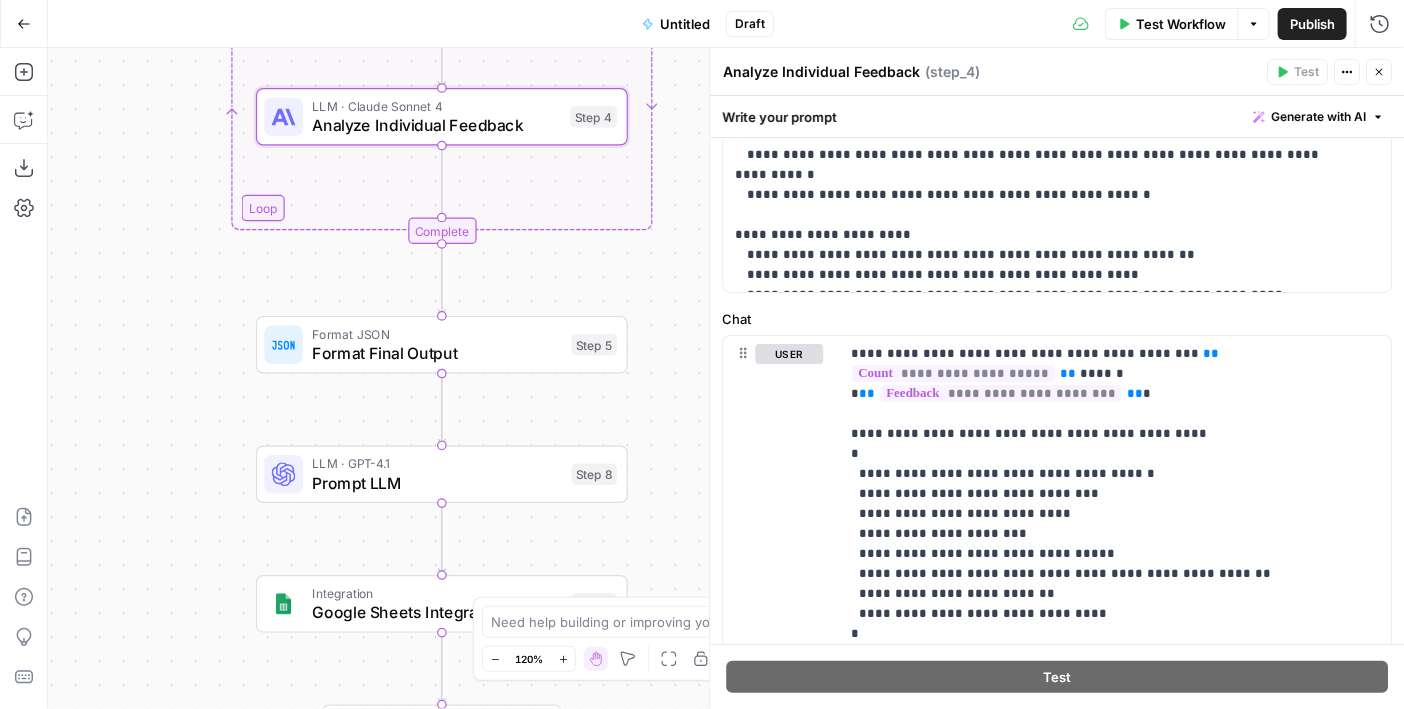drag, startPoint x: 189, startPoint y: 292, endPoint x: 161, endPoint y: 13, distance: 280.4015 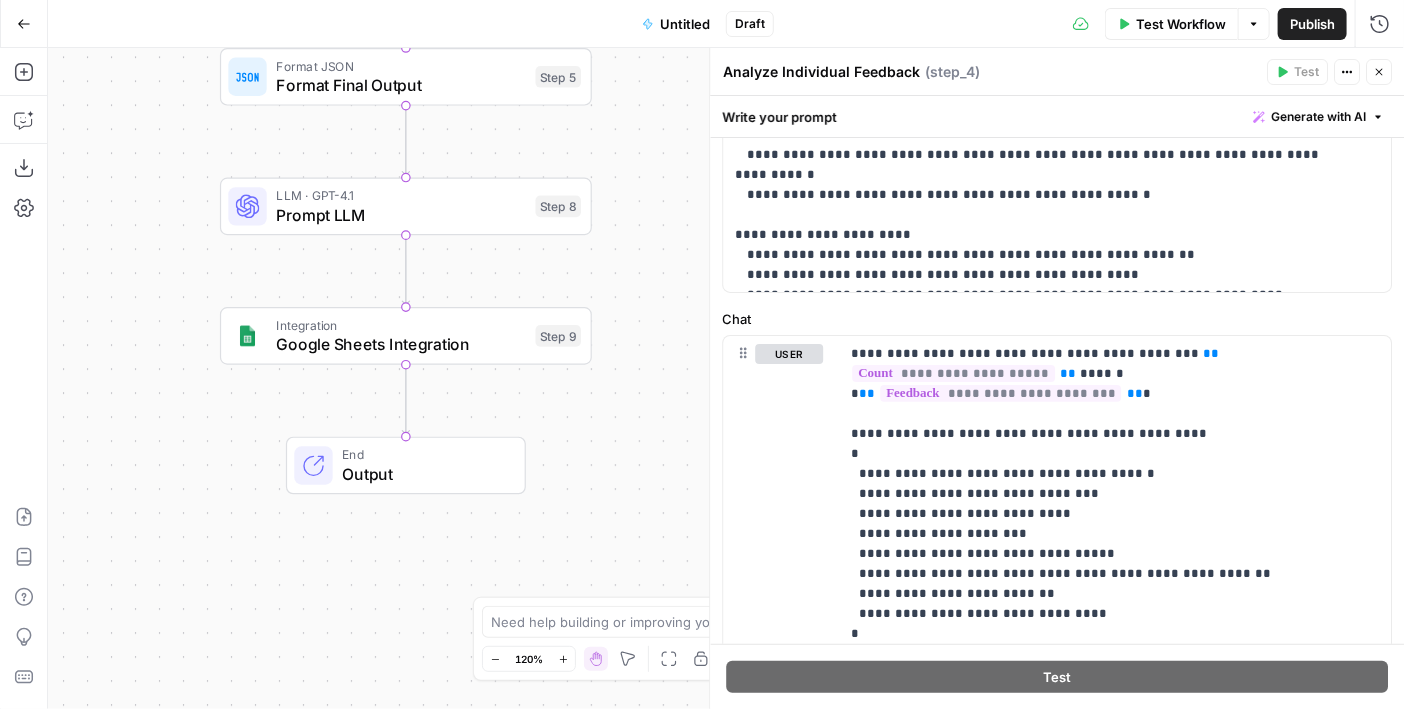 drag, startPoint x: 168, startPoint y: 367, endPoint x: 136, endPoint y: 149, distance: 220.3361 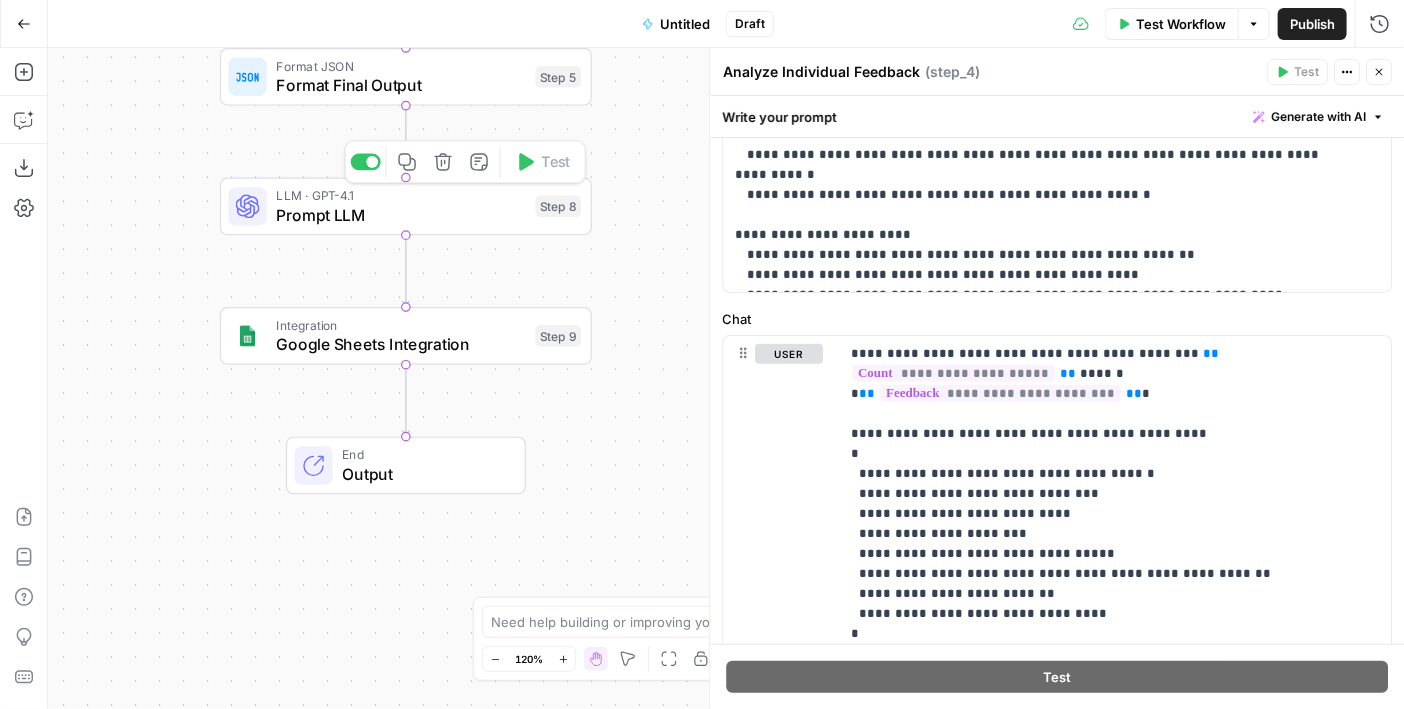 drag, startPoint x: 373, startPoint y: 210, endPoint x: 387, endPoint y: 212, distance: 14.142136 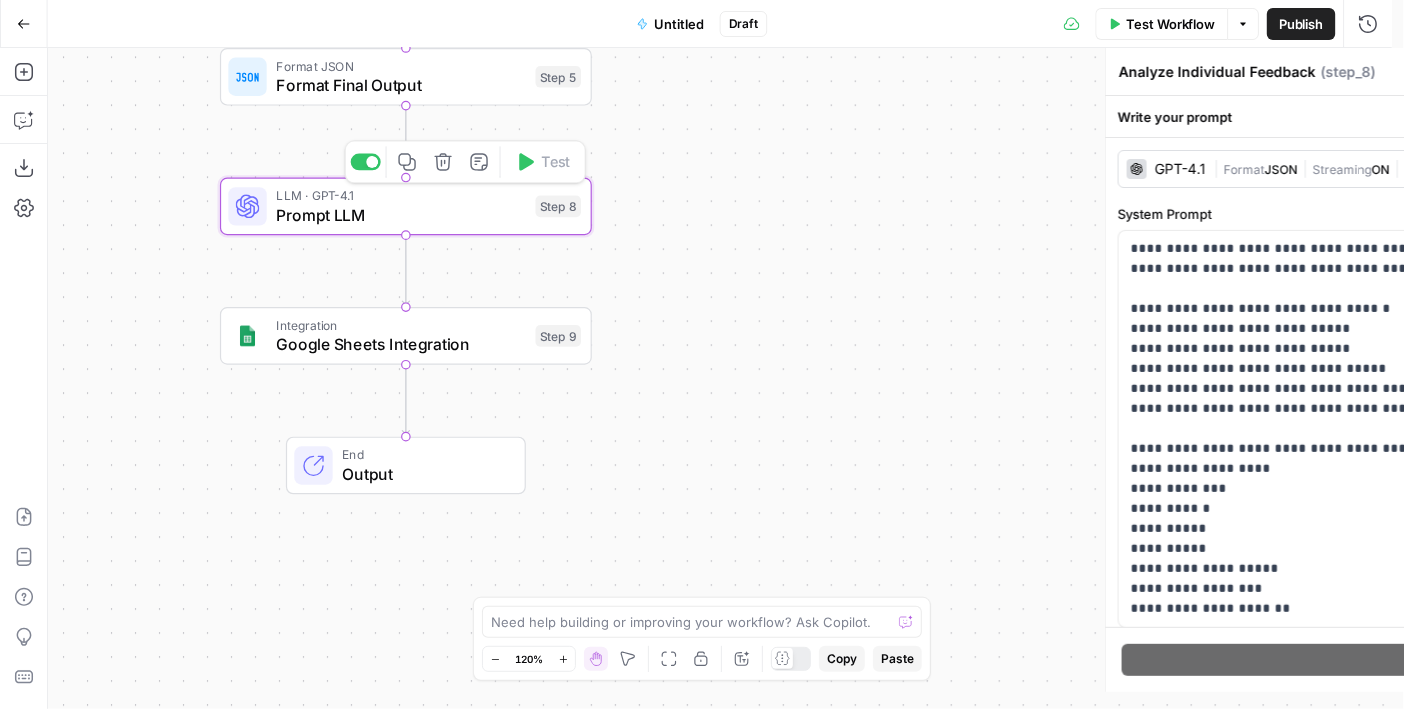 type on "Prompt LLM" 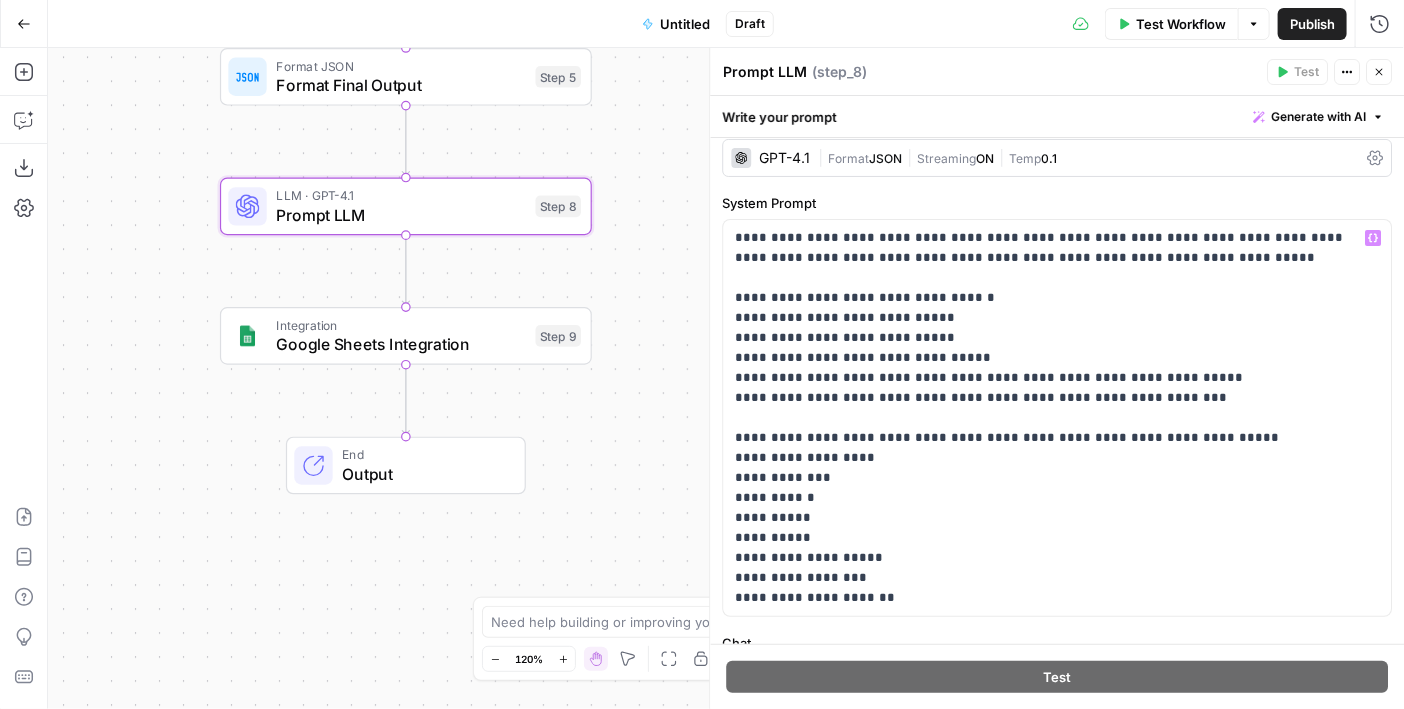 scroll, scrollTop: 311, scrollLeft: 0, axis: vertical 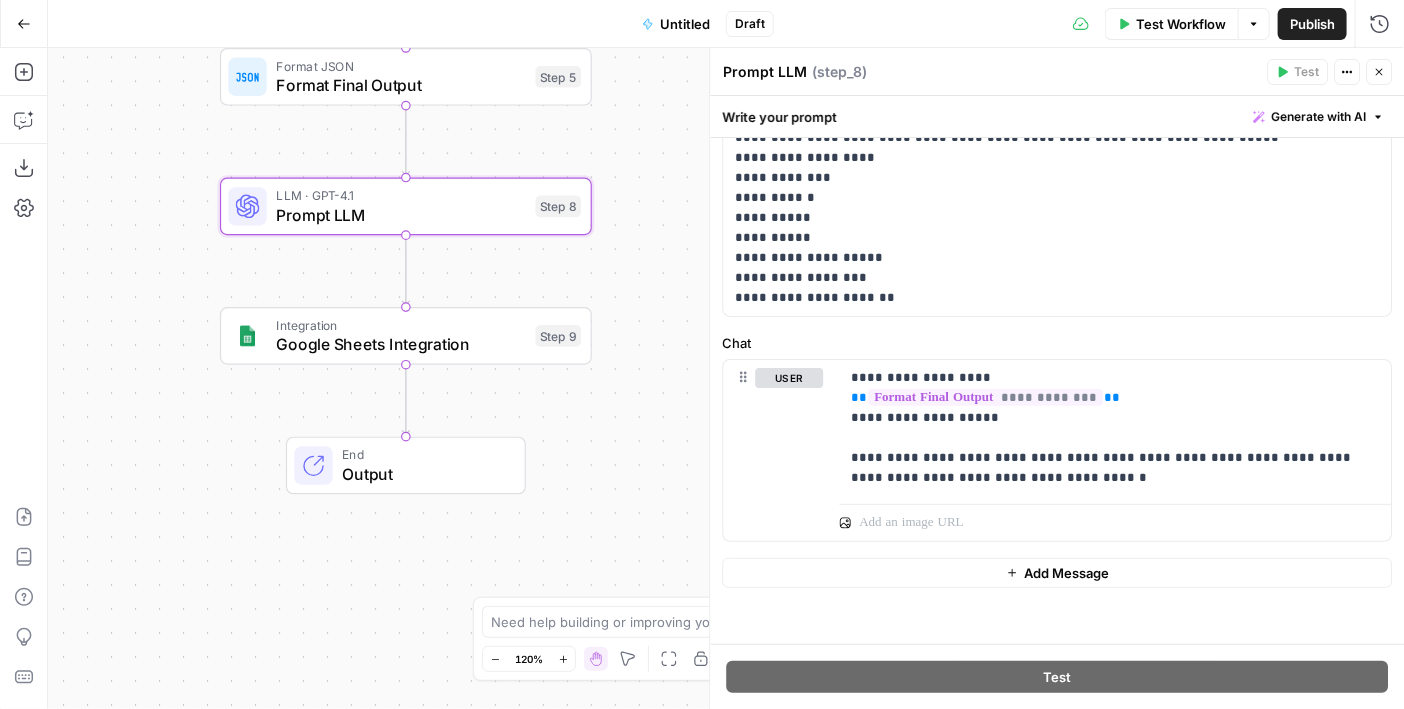 click on "Close" at bounding box center (1379, 72) 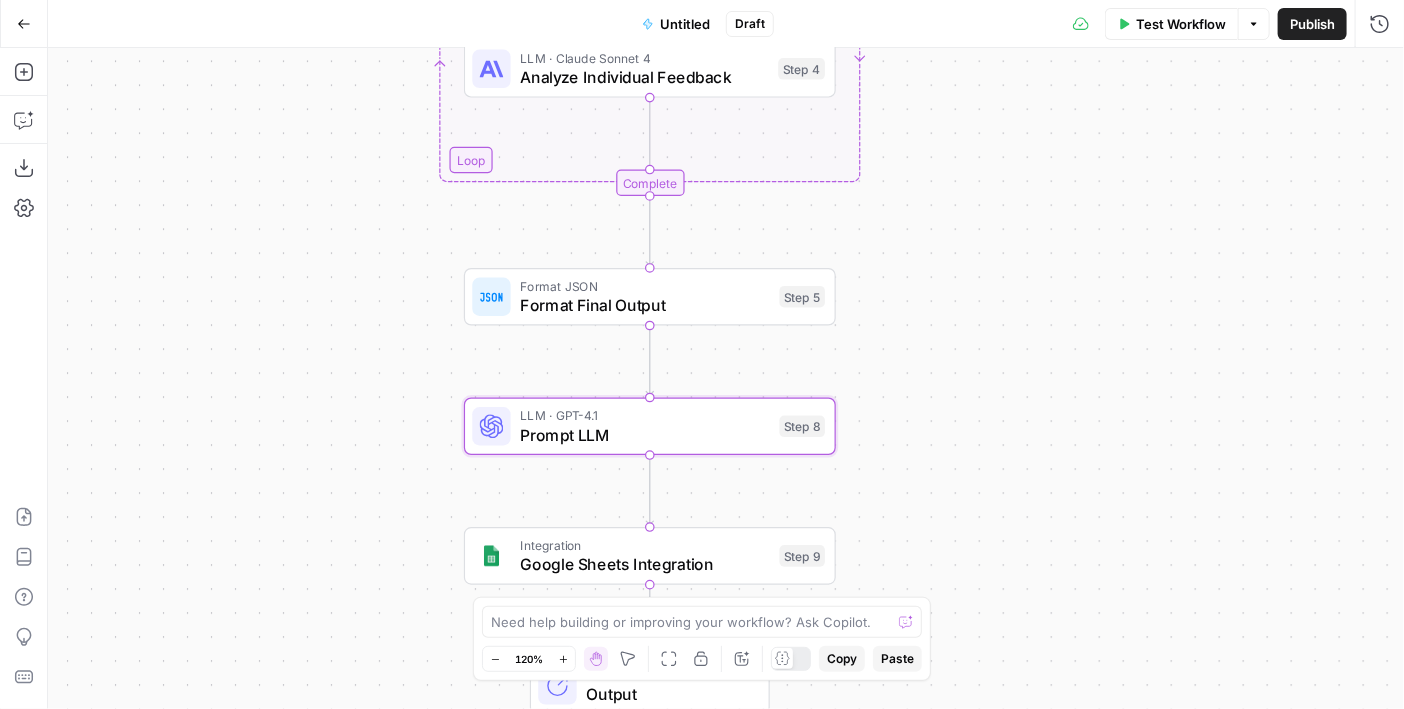 drag, startPoint x: 908, startPoint y: 526, endPoint x: 1031, endPoint y: 597, distance: 142.02112 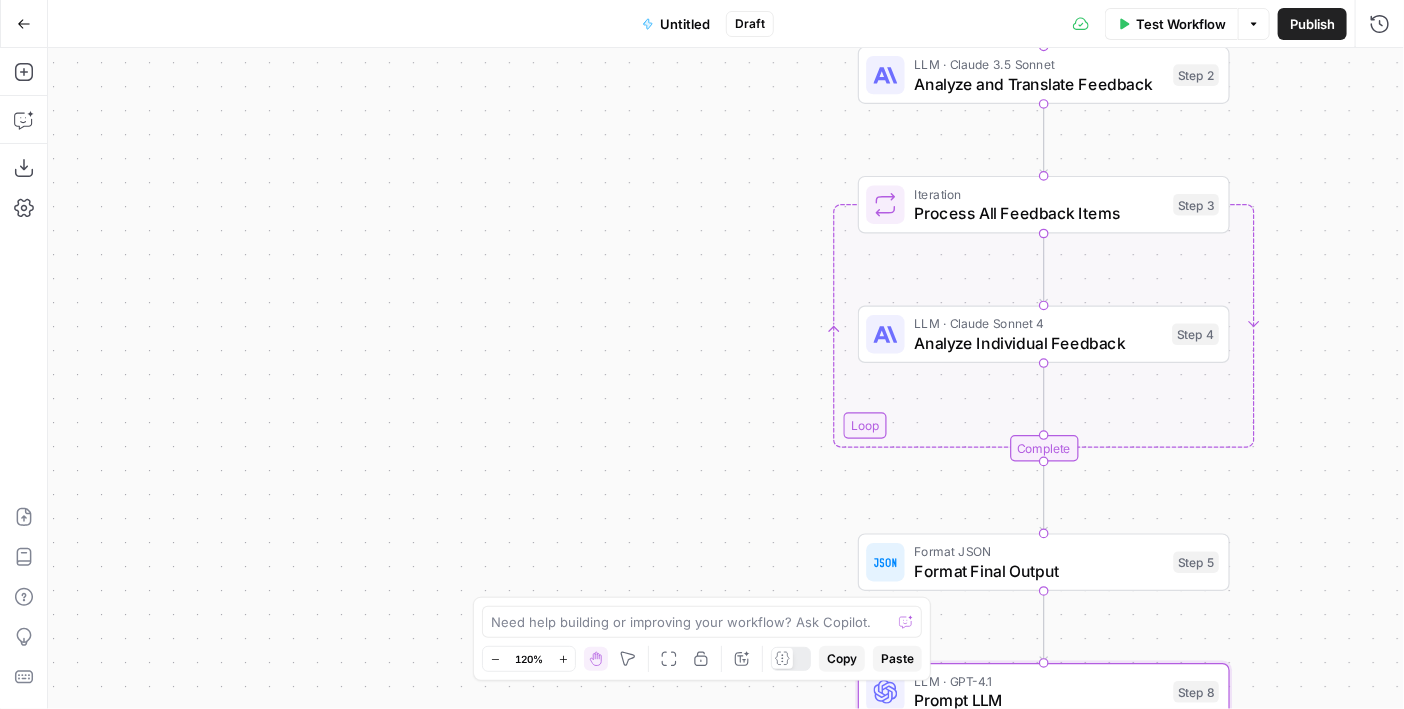 drag, startPoint x: 967, startPoint y: 331, endPoint x: 1354, endPoint y: 660, distance: 507.94684 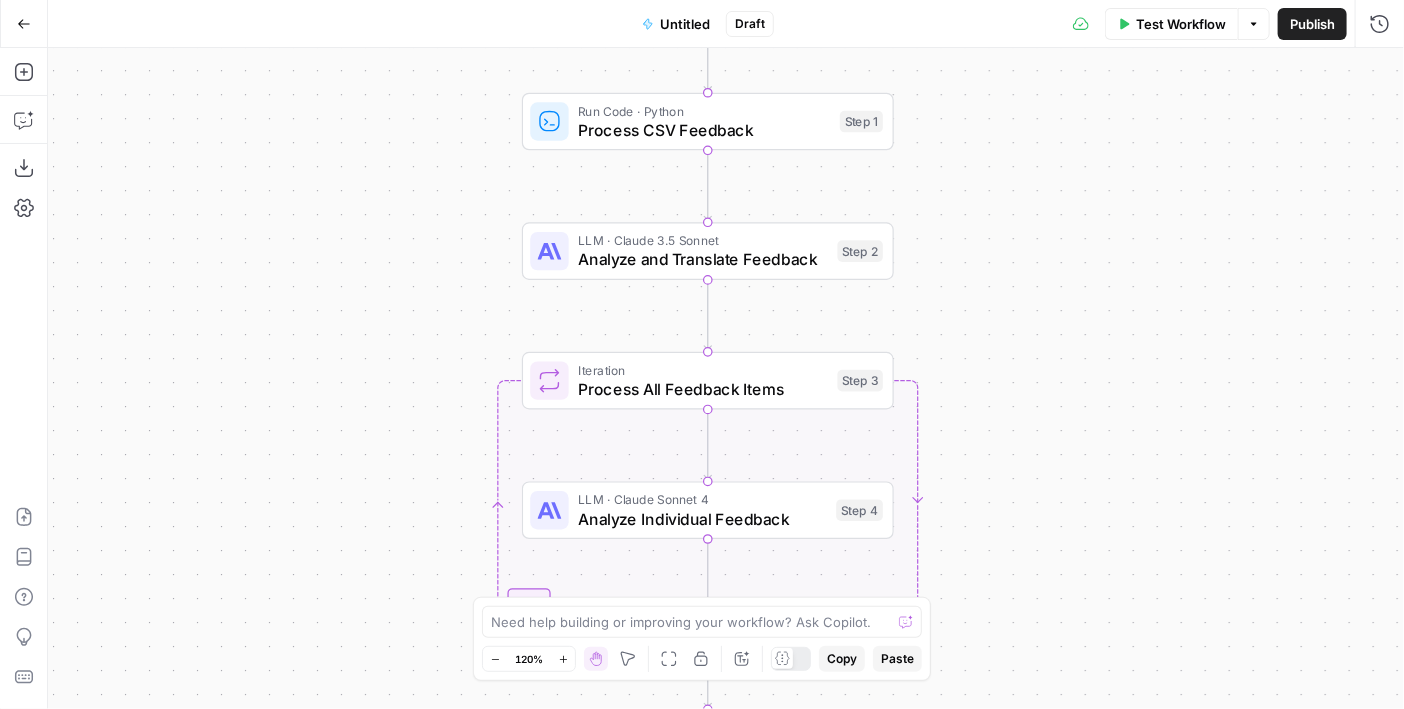 drag, startPoint x: 391, startPoint y: 411, endPoint x: 156, endPoint y: 481, distance: 245.204 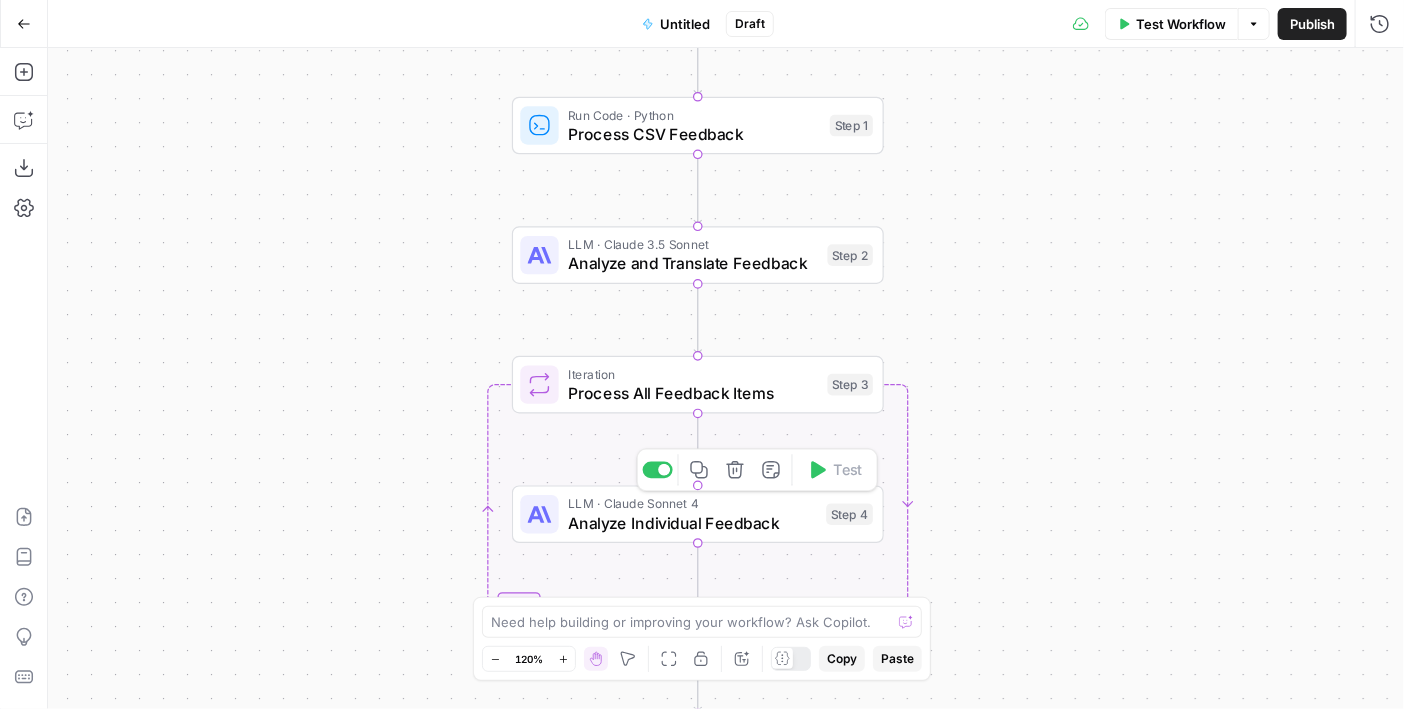 click on "Analyze Individual Feedback" at bounding box center [692, 523] 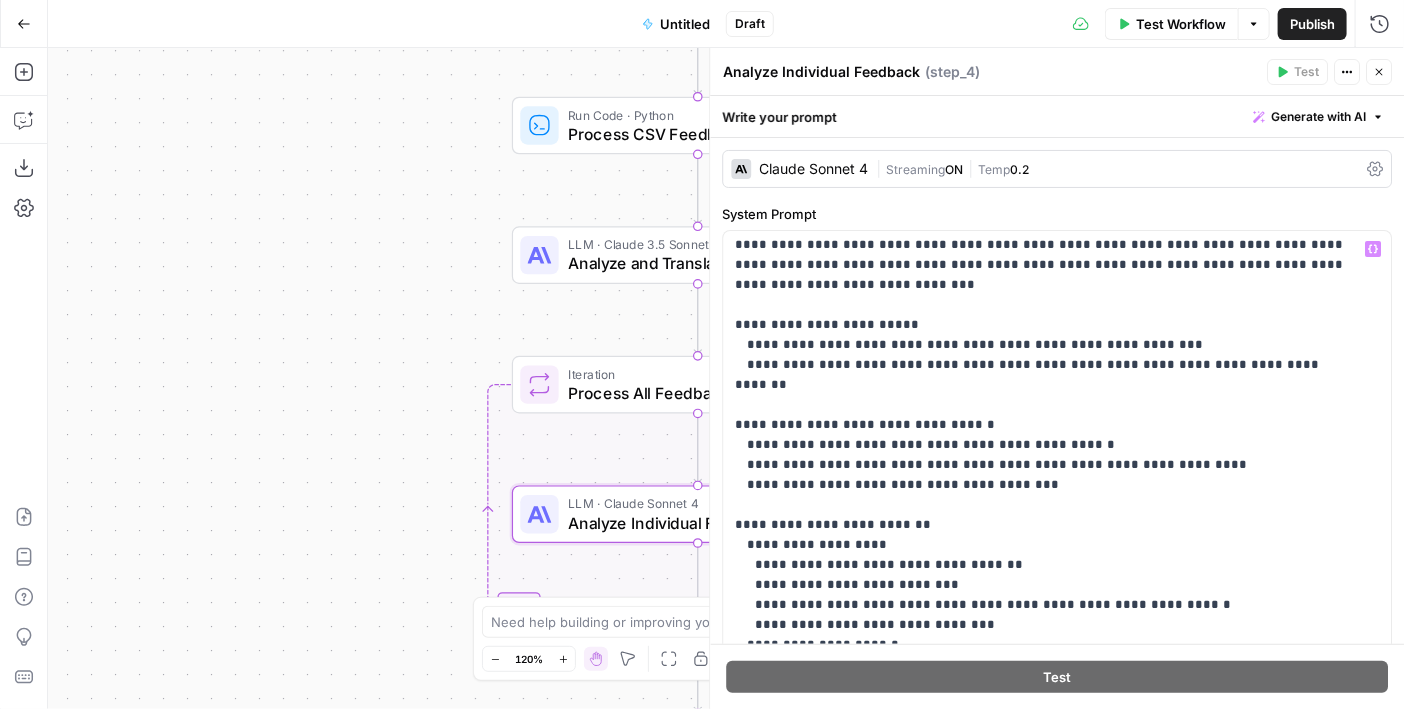 scroll, scrollTop: 121, scrollLeft: 0, axis: vertical 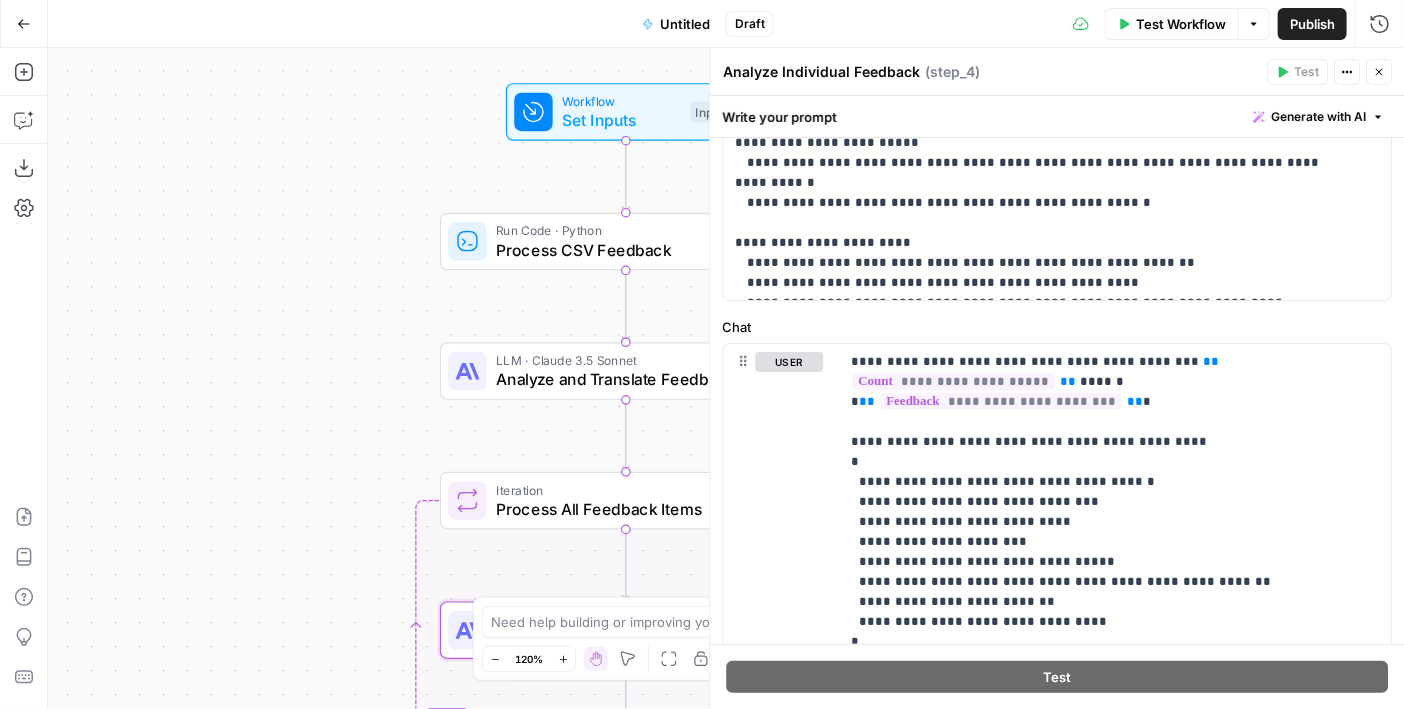 drag, startPoint x: 290, startPoint y: 376, endPoint x: 206, endPoint y: 509, distance: 157.30544 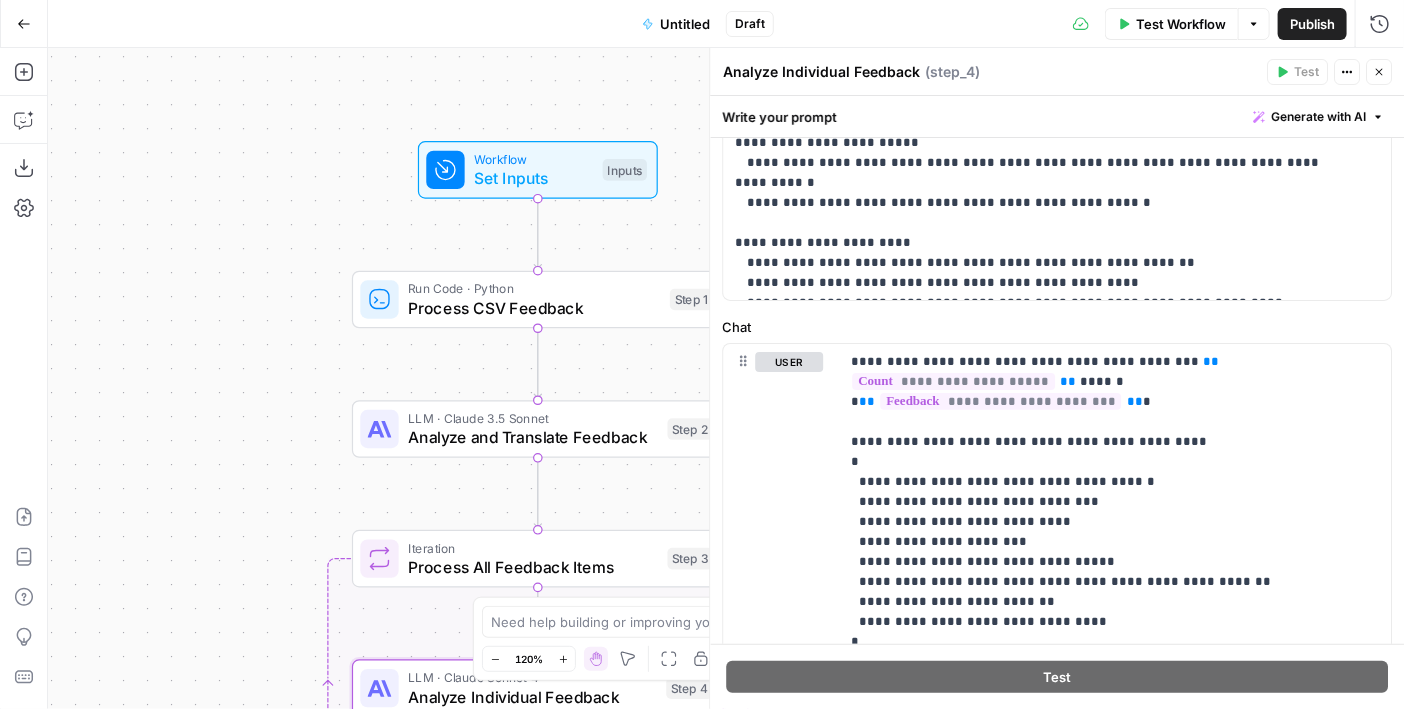 drag, startPoint x: 388, startPoint y: 272, endPoint x: 359, endPoint y: 238, distance: 44.687805 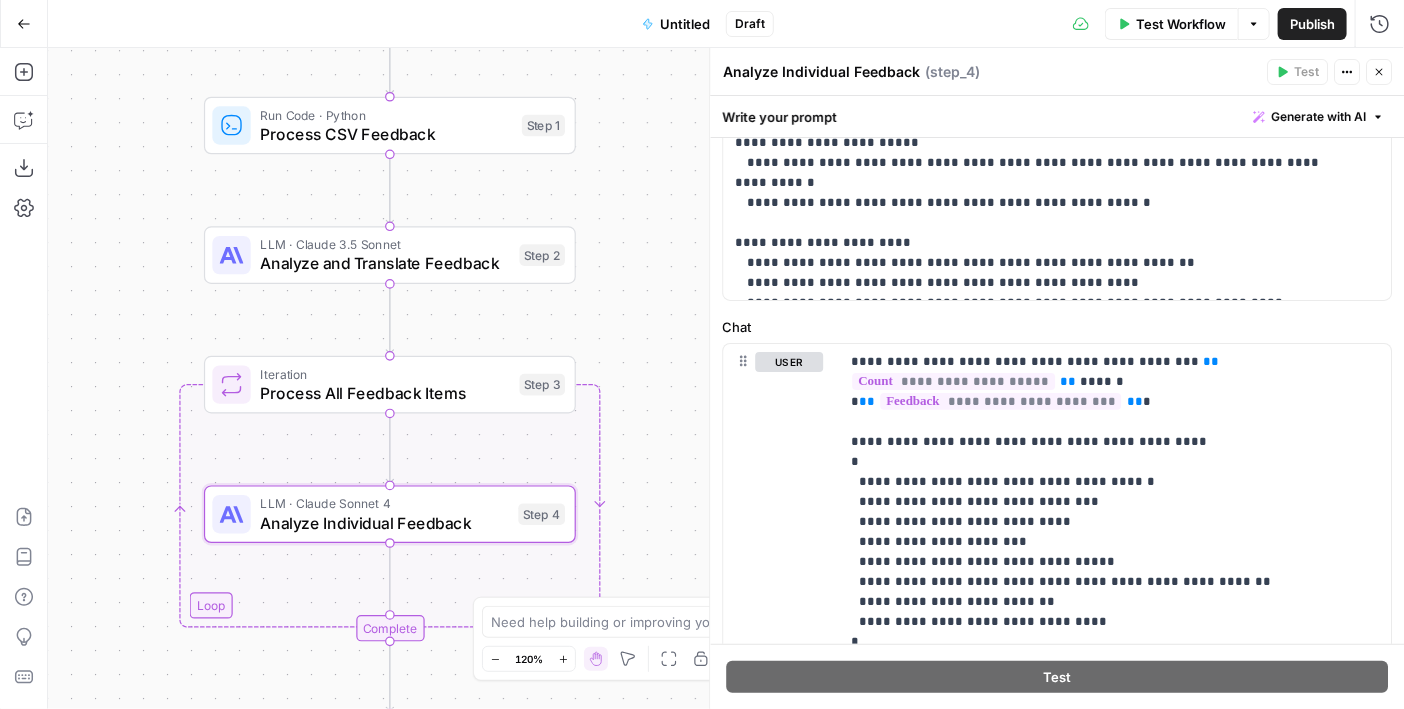 drag, startPoint x: 86, startPoint y: 204, endPoint x: 111, endPoint y: 103, distance: 104.048065 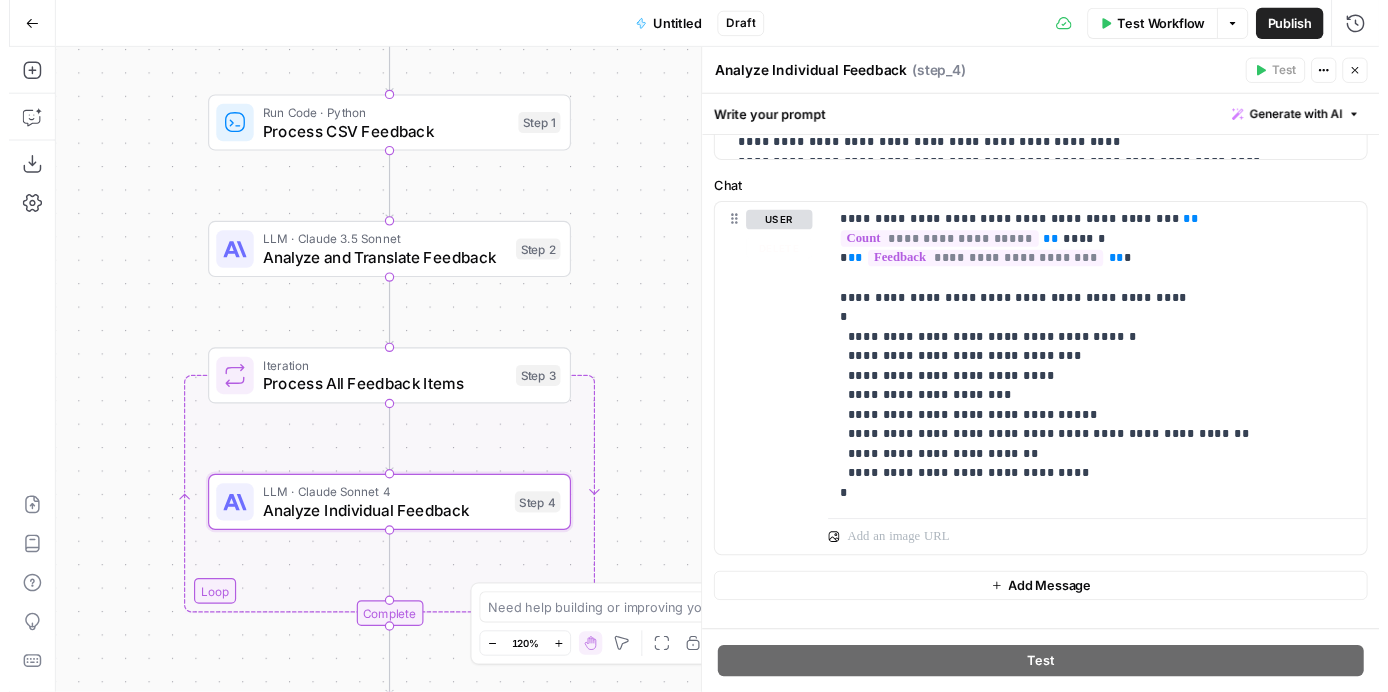 scroll, scrollTop: 910, scrollLeft: 0, axis: vertical 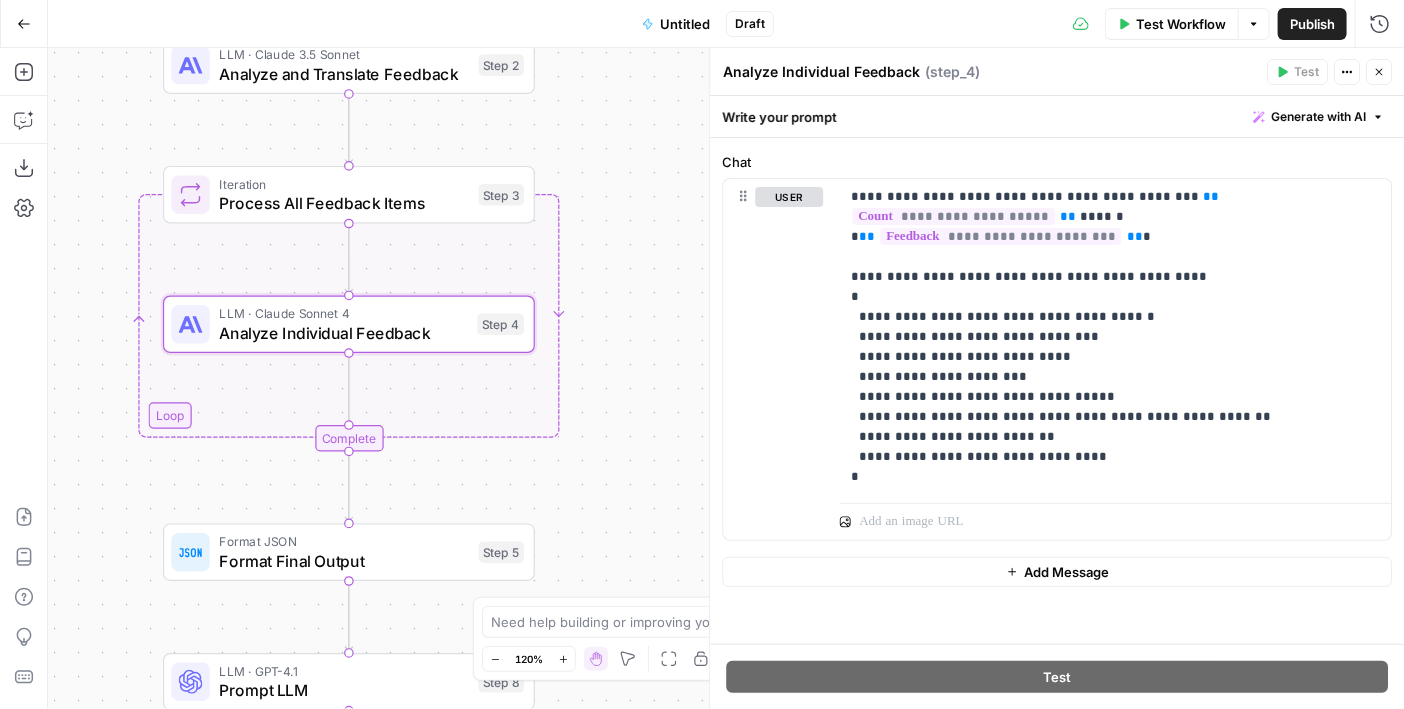 drag, startPoint x: 631, startPoint y: 370, endPoint x: 592, endPoint y: 142, distance: 231.31148 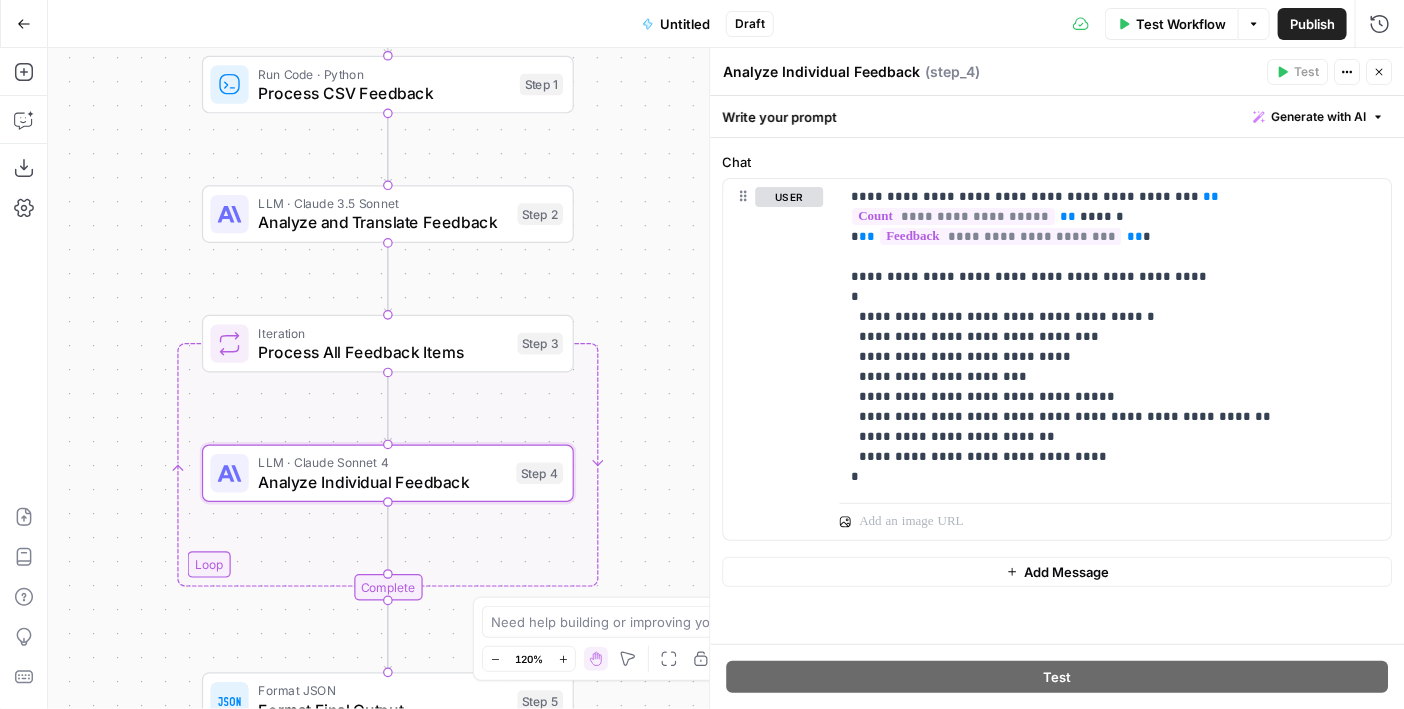 drag, startPoint x: 626, startPoint y: 367, endPoint x: 663, endPoint y: 555, distance: 191.60637 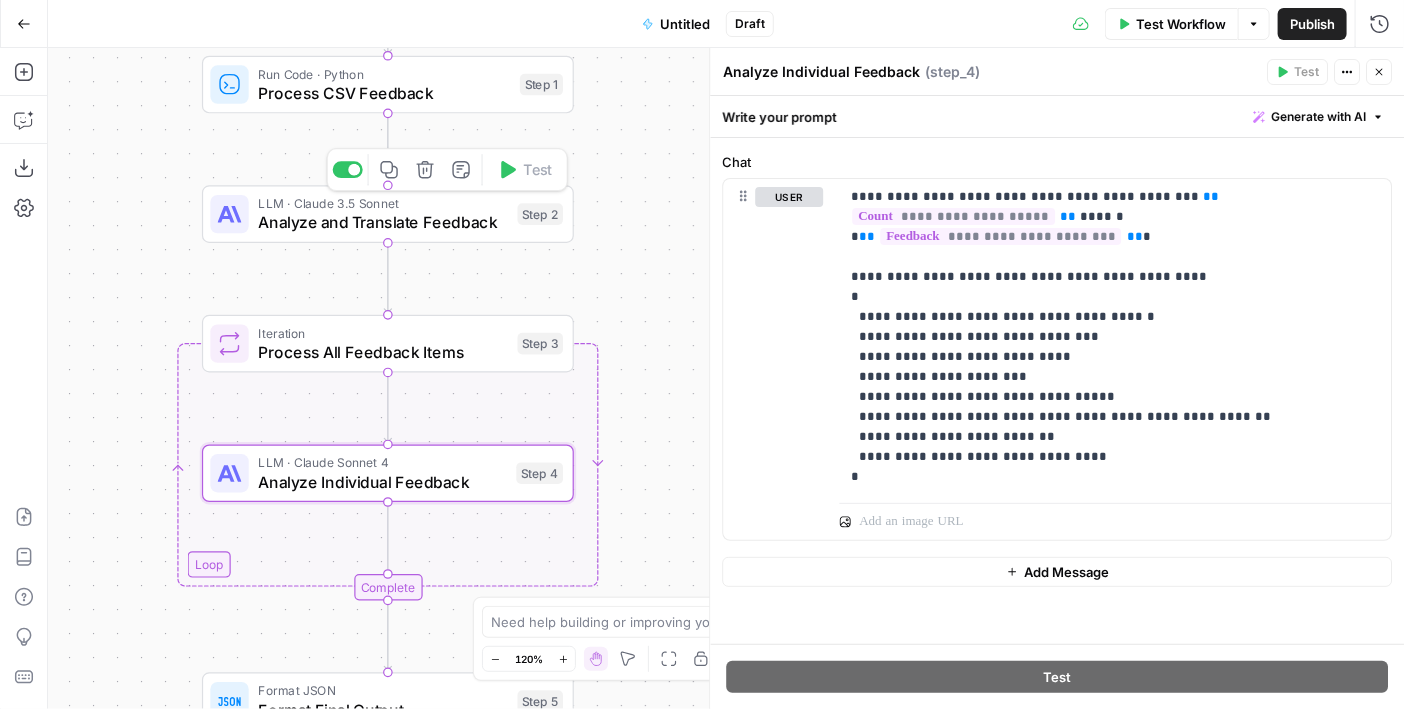 click 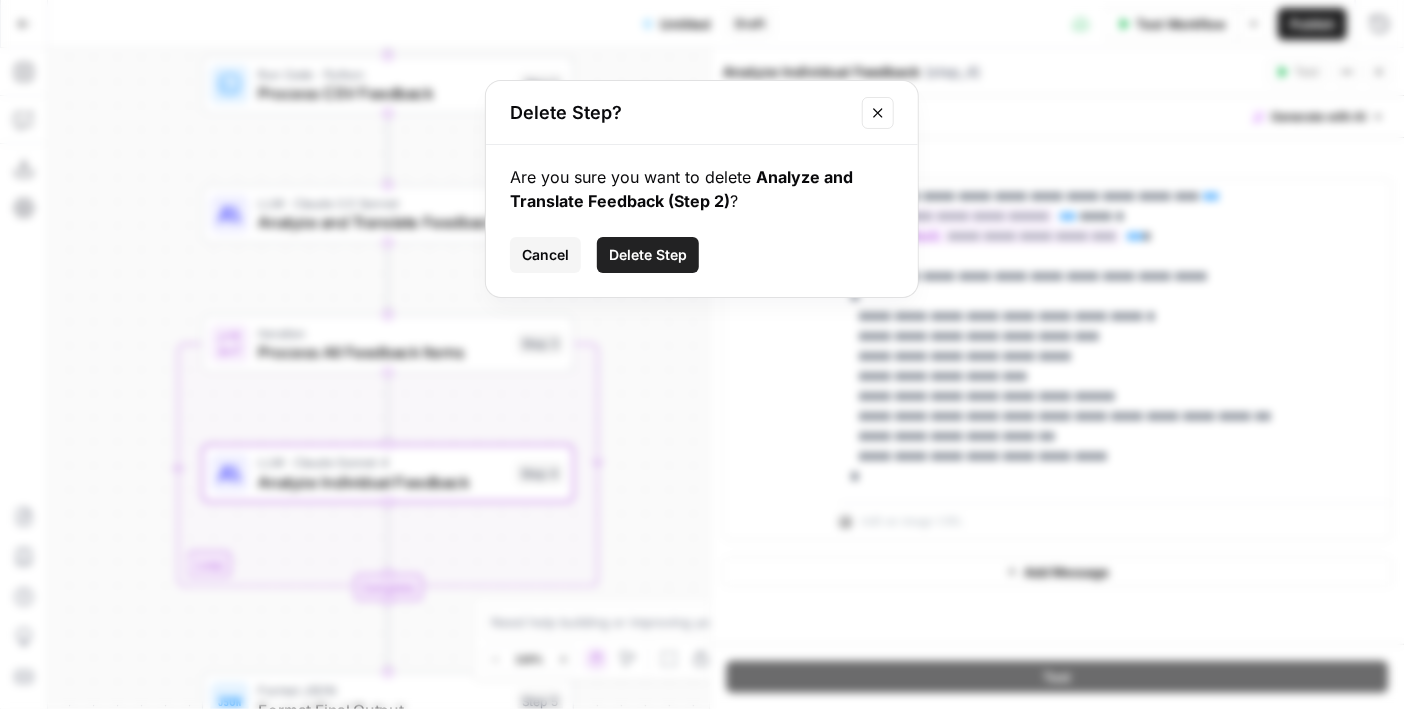 click on "Delete Step" at bounding box center [648, 255] 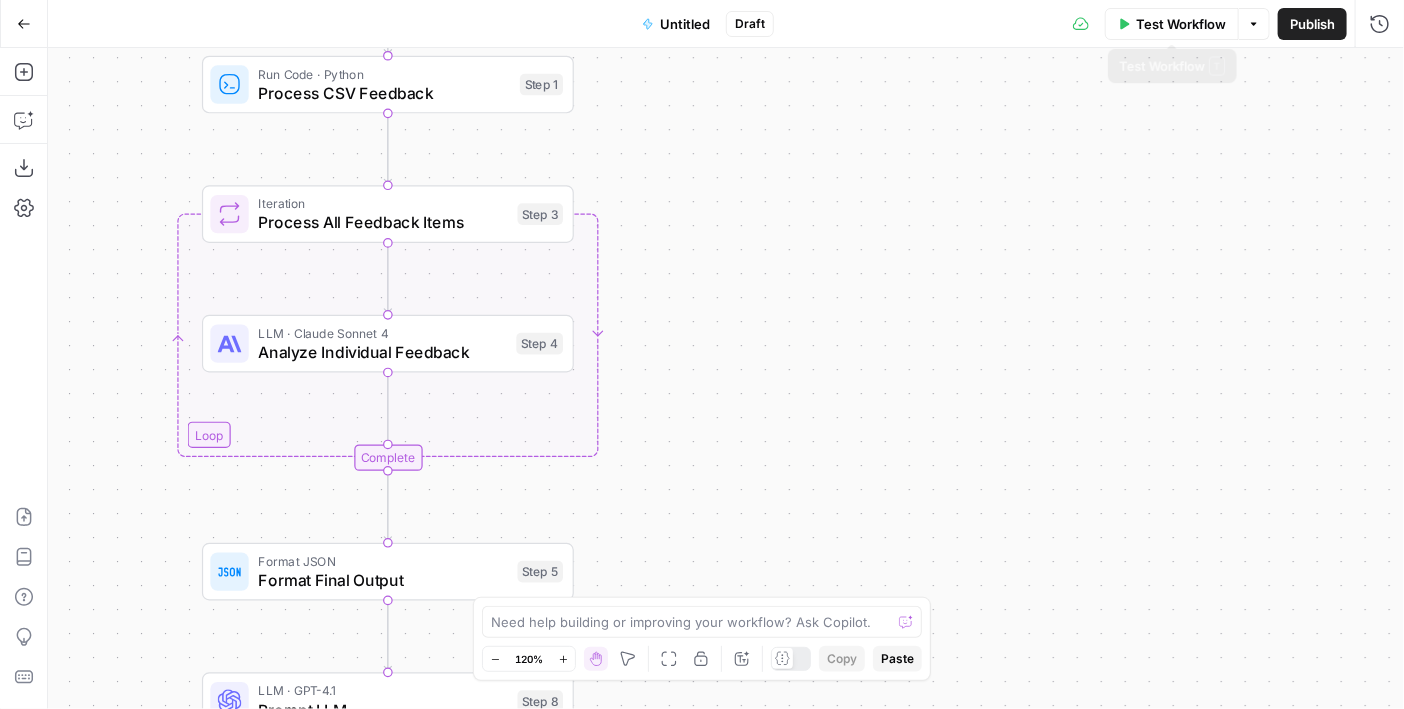 click on "Test Workflow" at bounding box center (1181, 24) 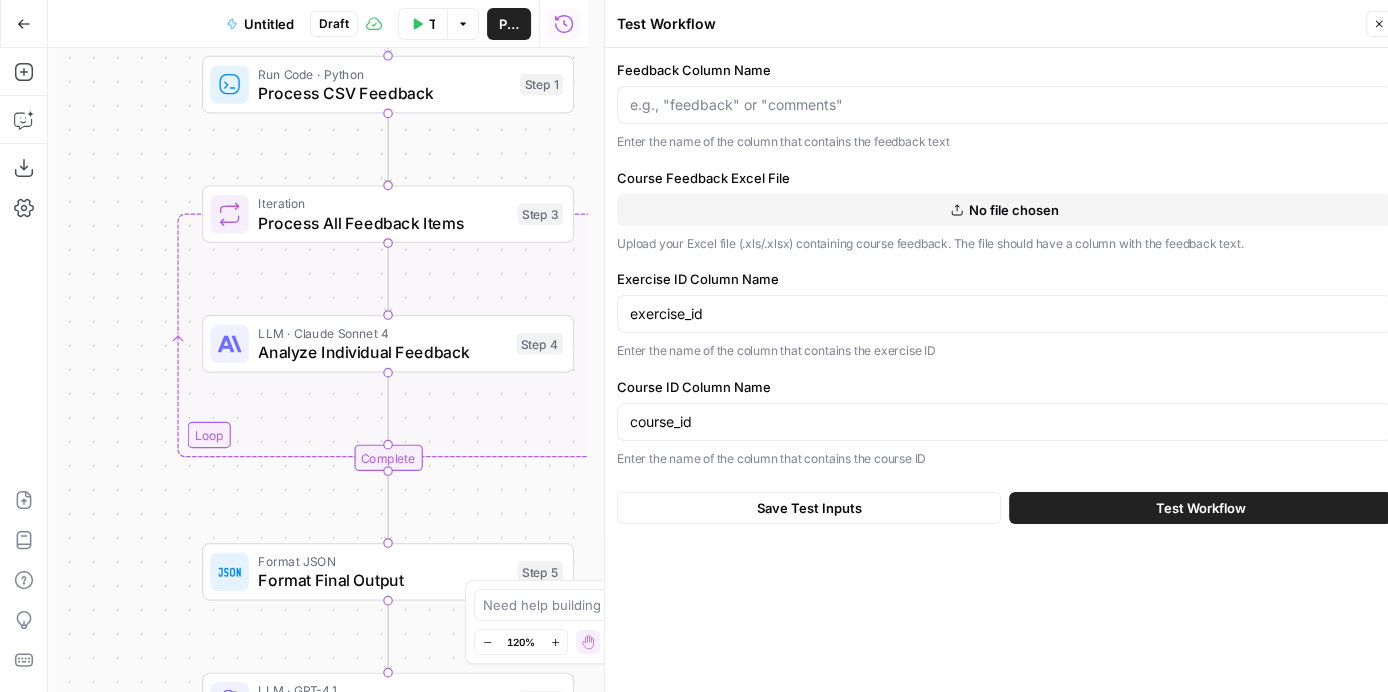 click on "Feedback Column Name Enter the name of the column that contains the feedback text" at bounding box center [1004, 106] 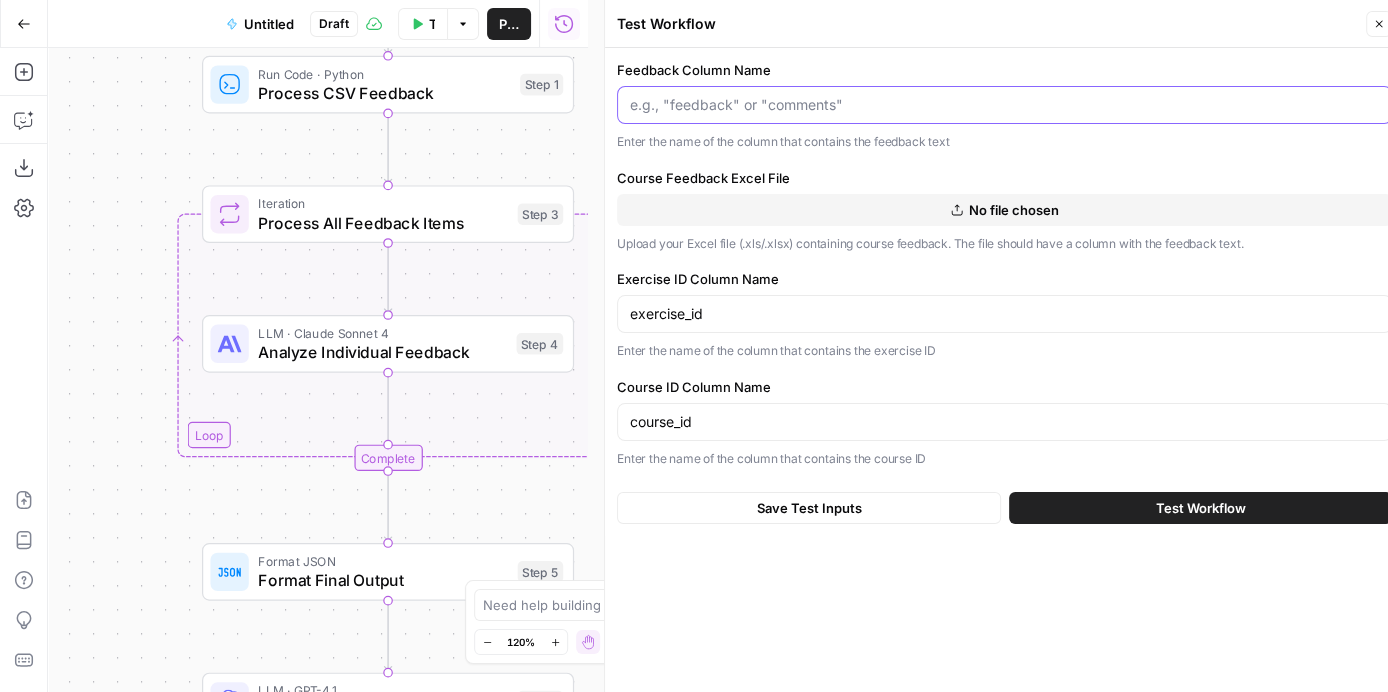 click on "Feedback Column Name" at bounding box center [1004, 105] 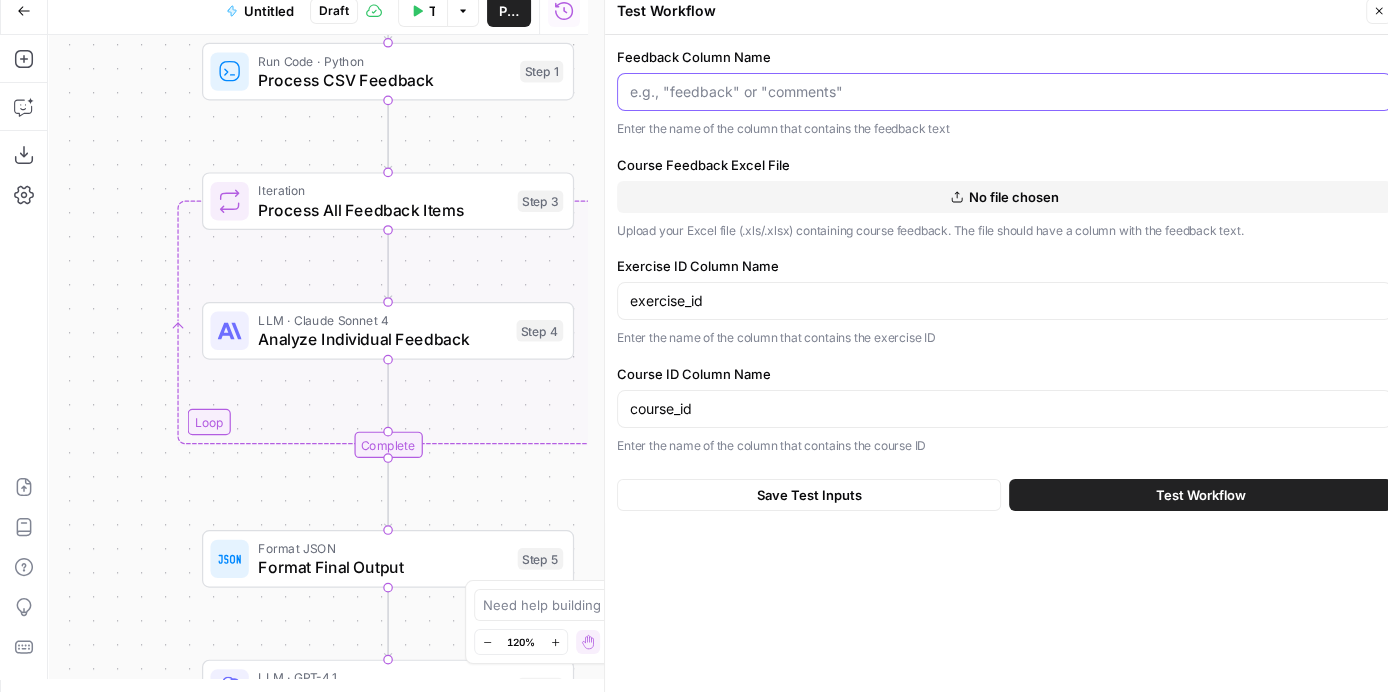 scroll, scrollTop: 14, scrollLeft: 0, axis: vertical 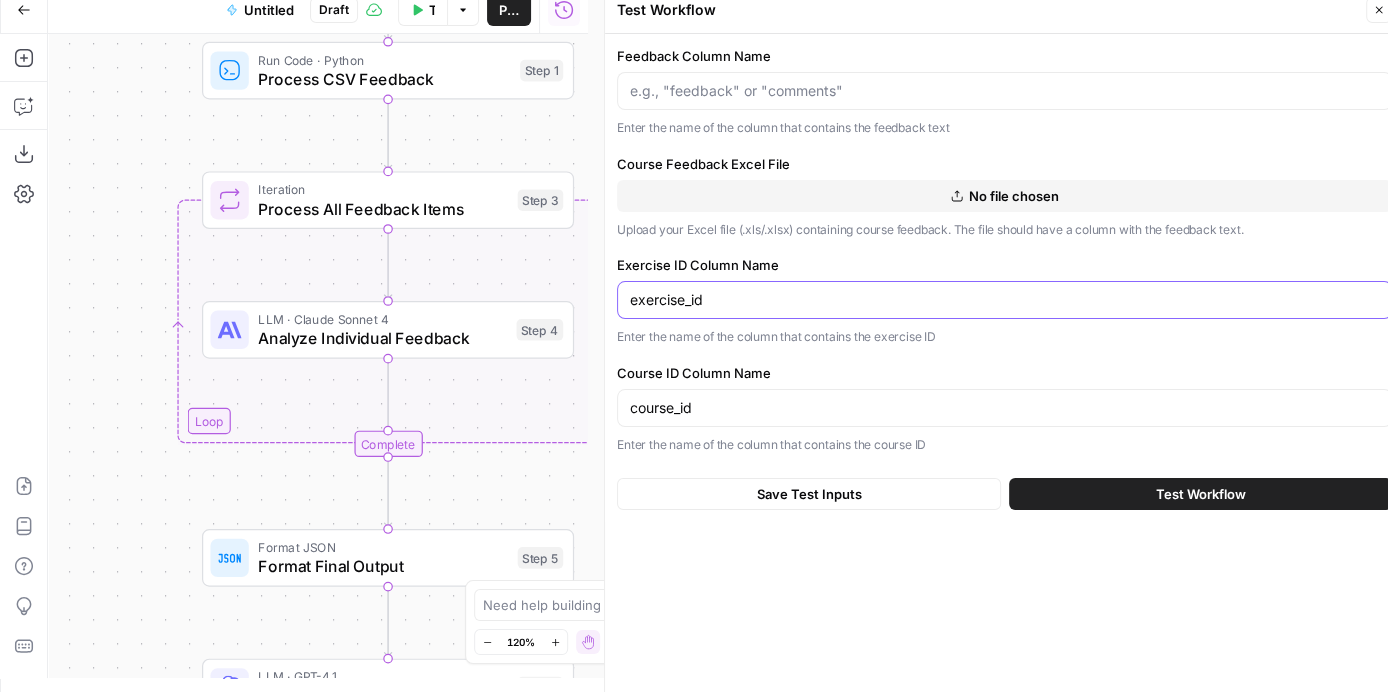 click on "exercise_id" at bounding box center (1004, 300) 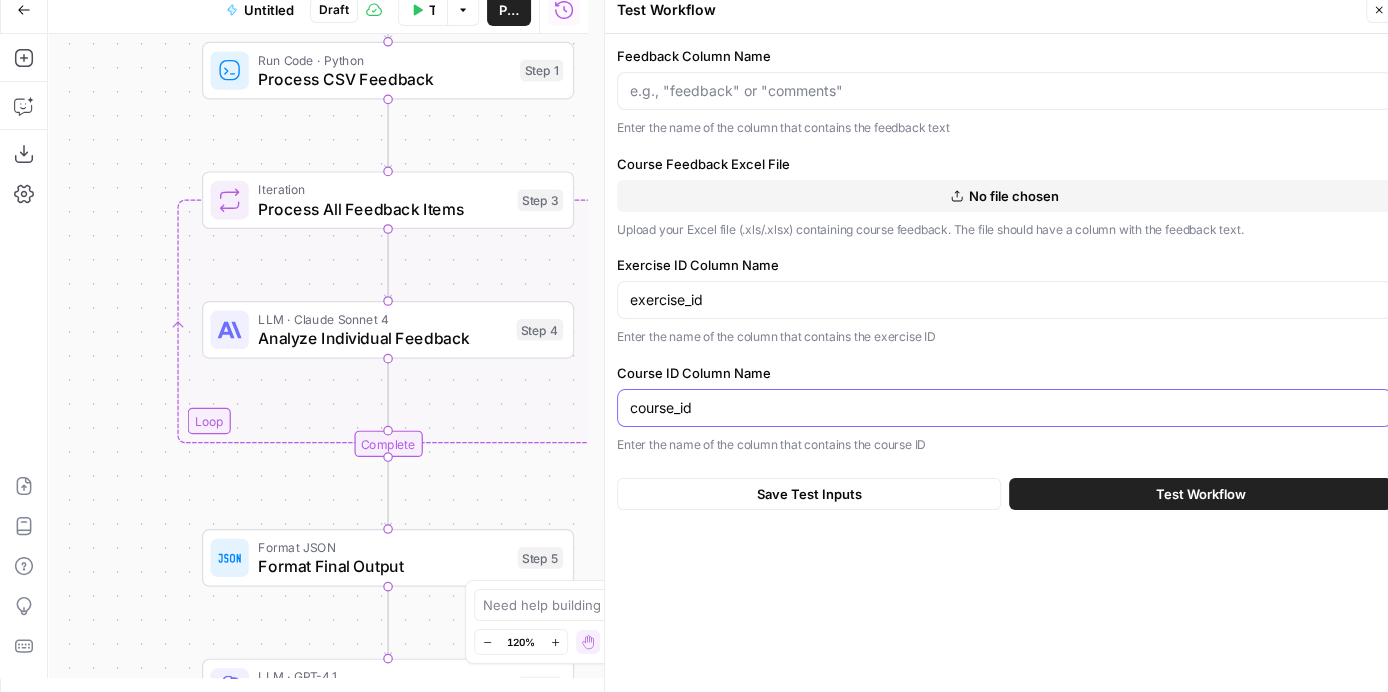click on "course_id" at bounding box center [1004, 408] 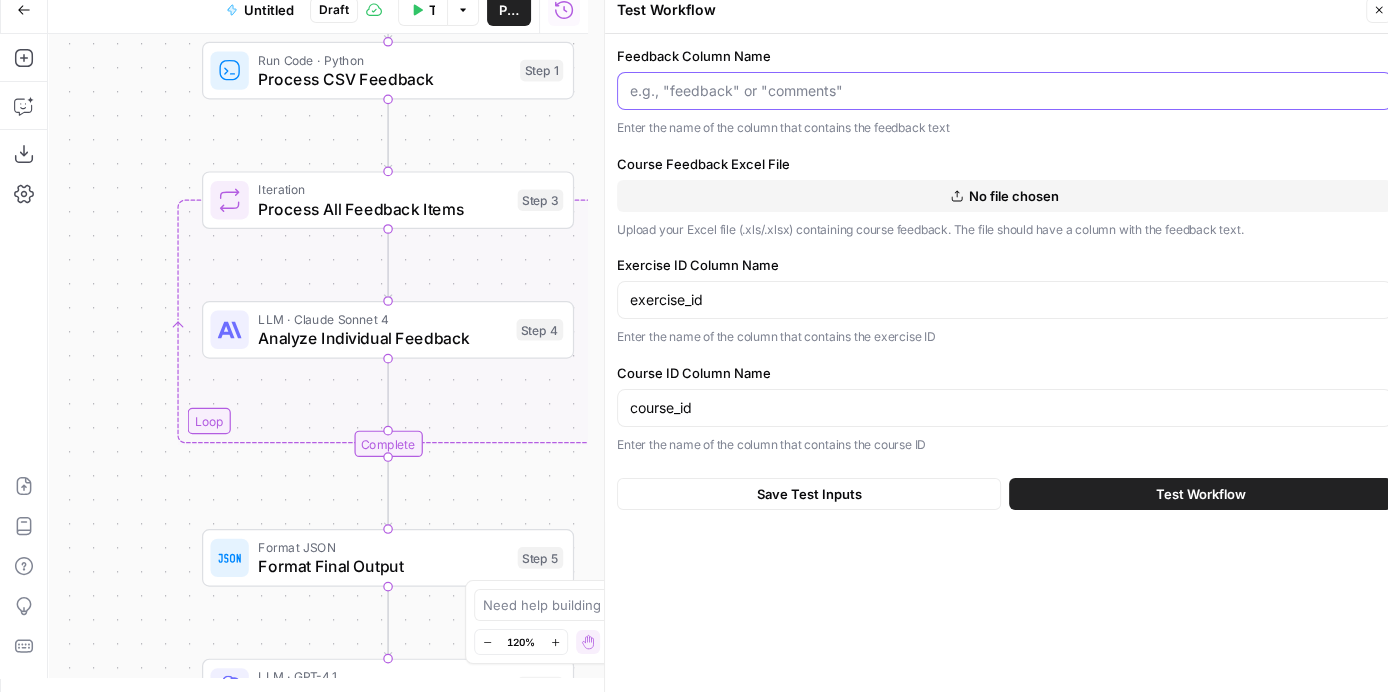 click on "Feedback Column Name" at bounding box center [1004, 91] 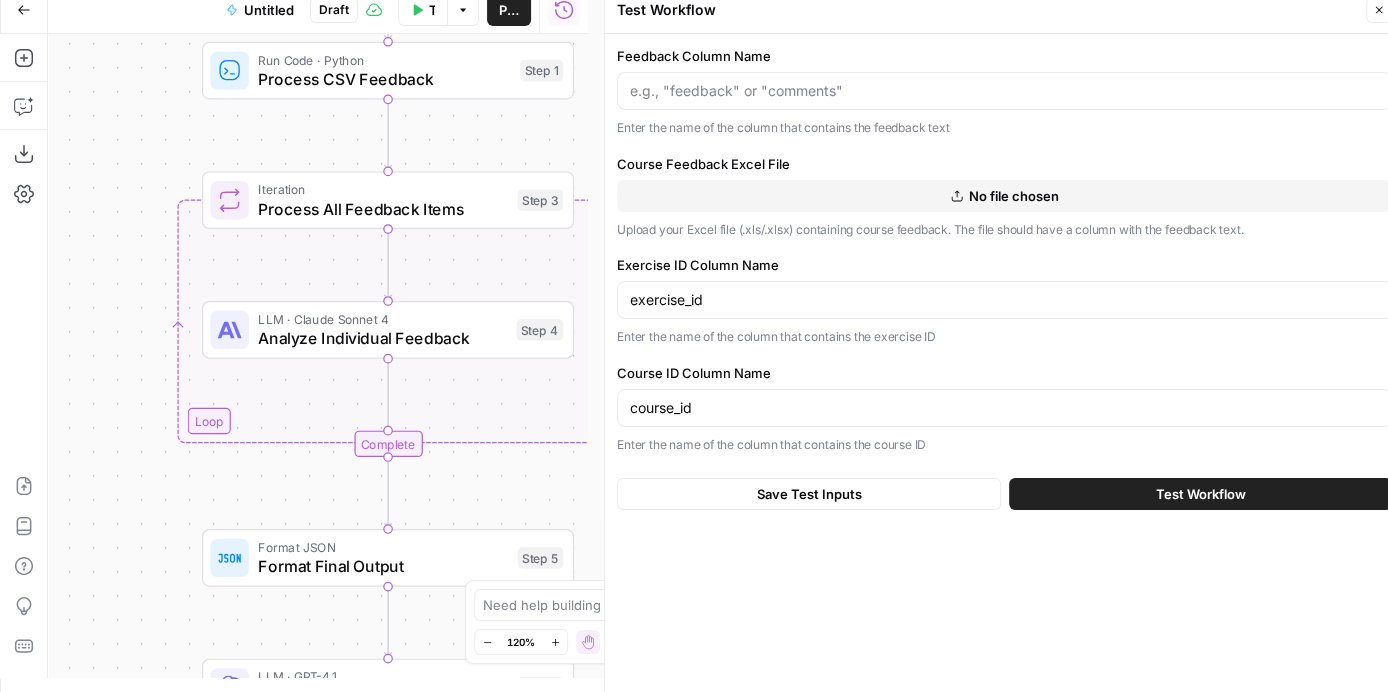 click 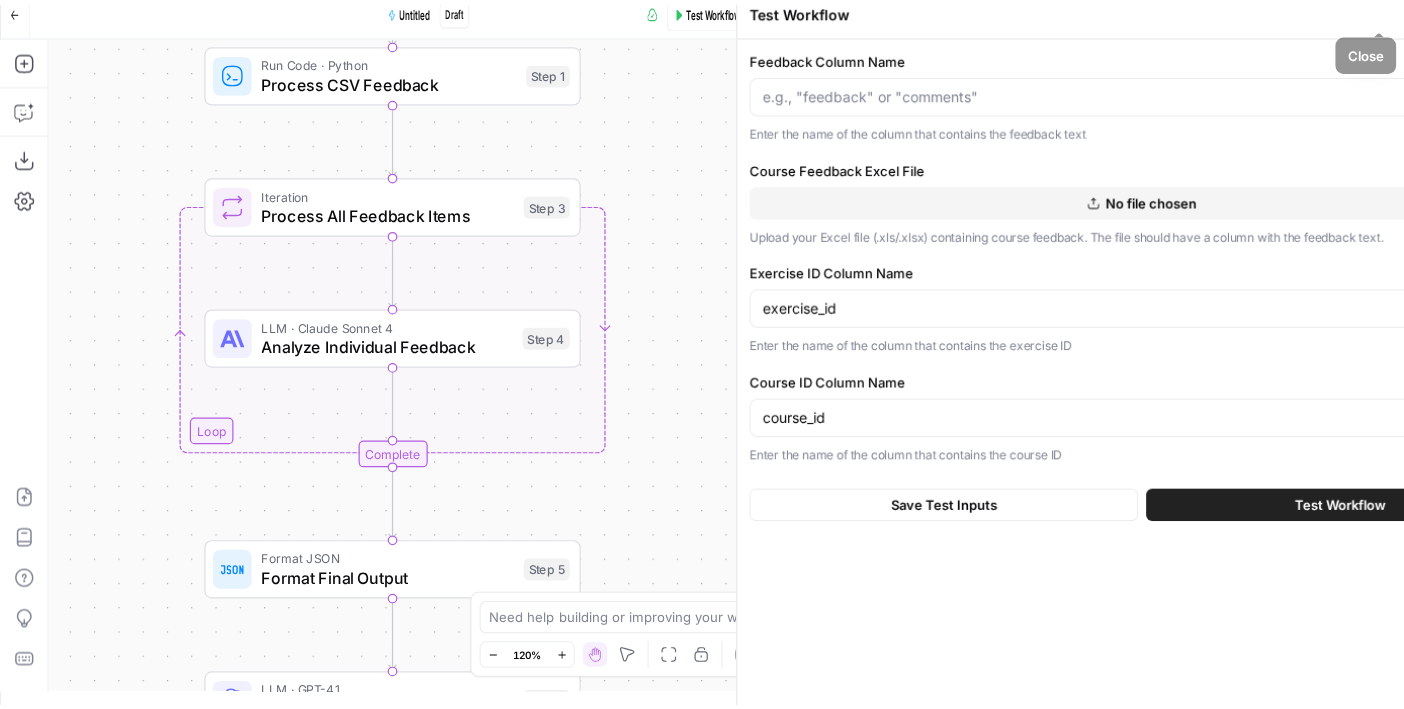 scroll, scrollTop: 0, scrollLeft: 0, axis: both 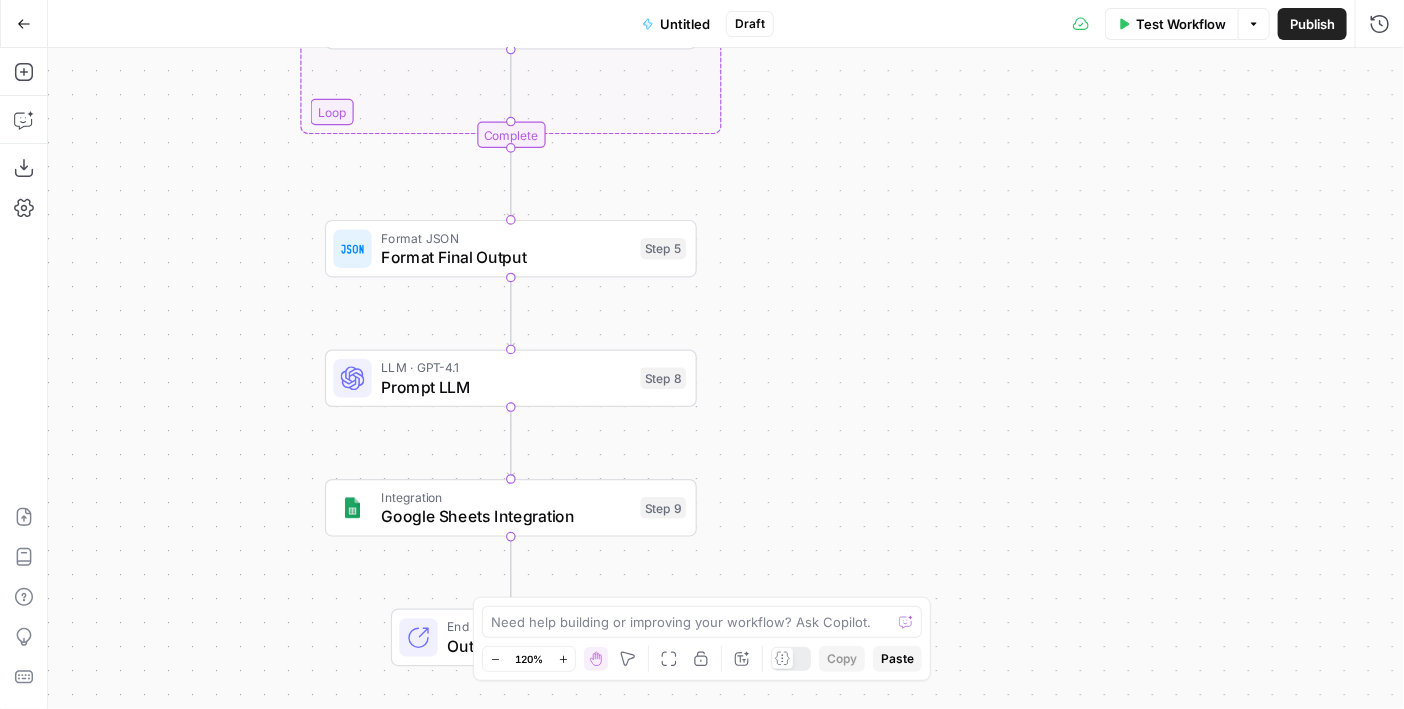 drag, startPoint x: 925, startPoint y: 313, endPoint x: 1078, endPoint y: 26, distance: 325.2353 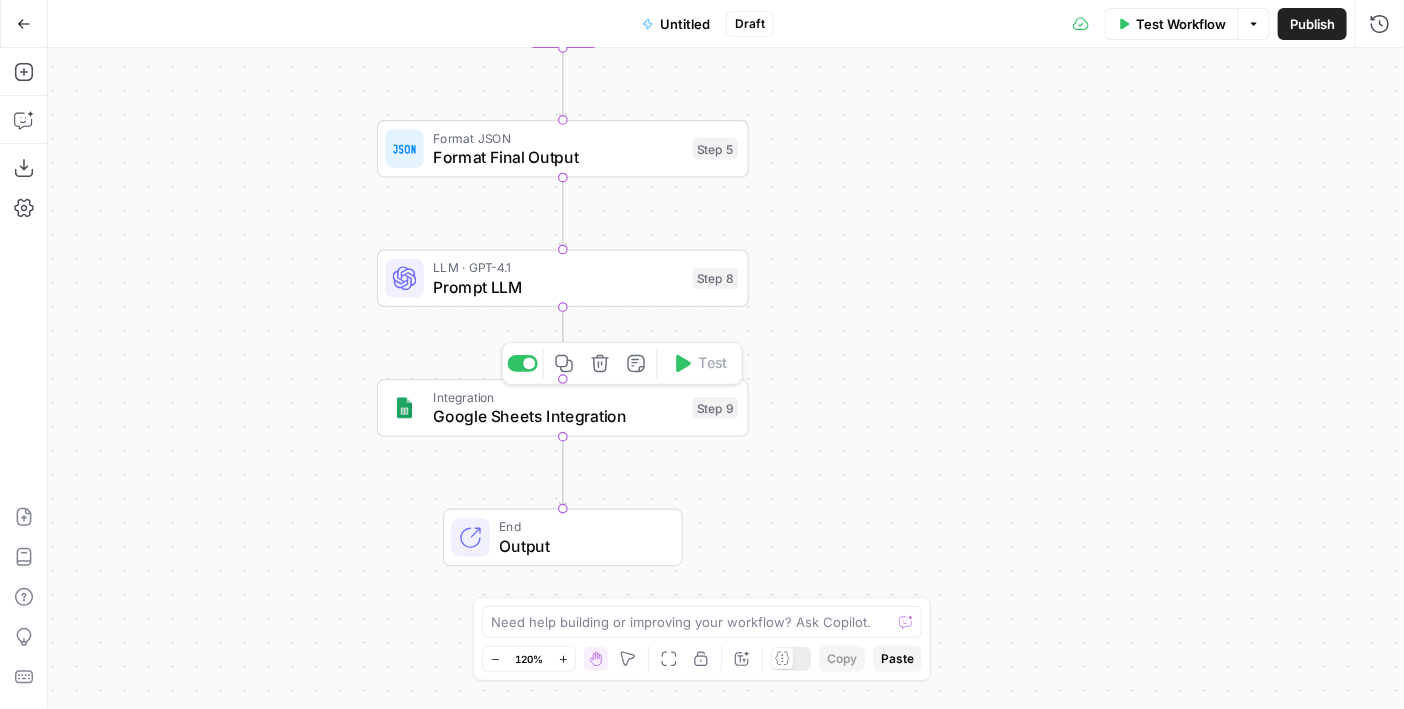 click on "Google Sheets Integration" at bounding box center [558, 416] 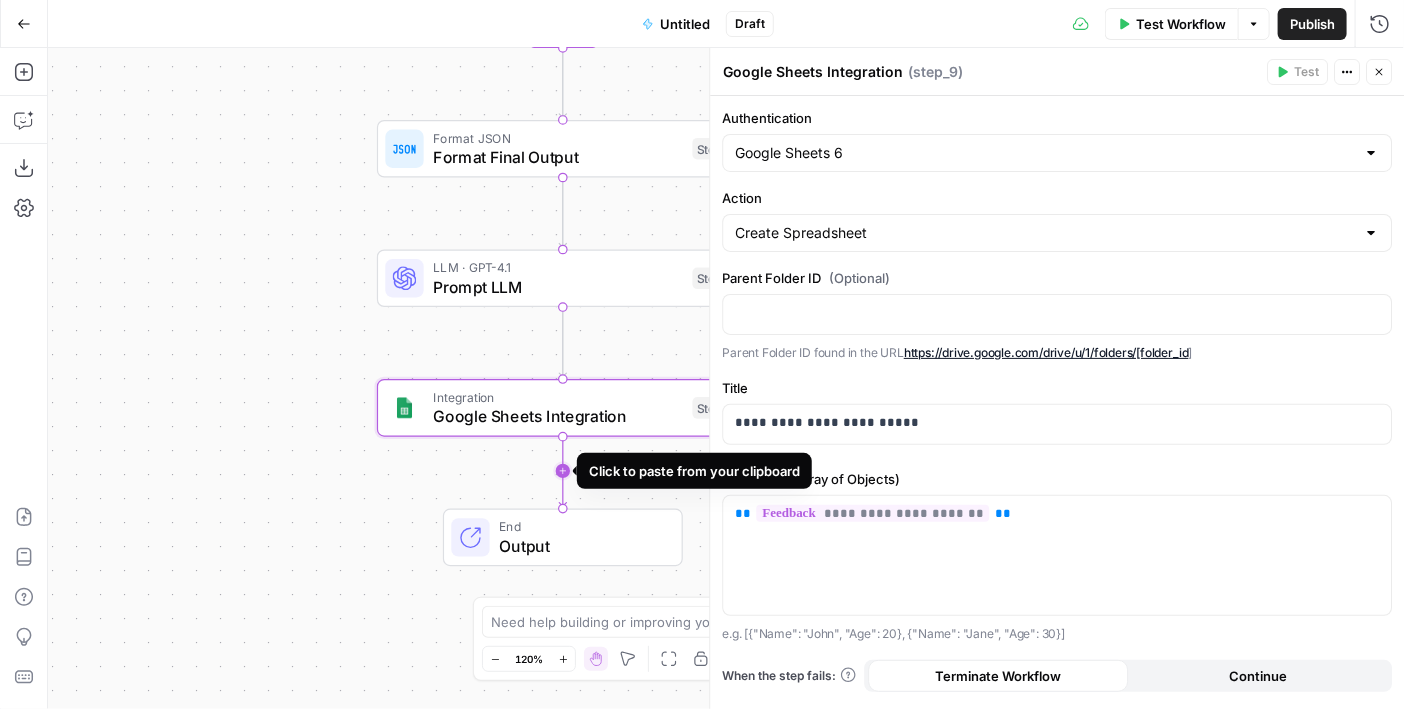 click 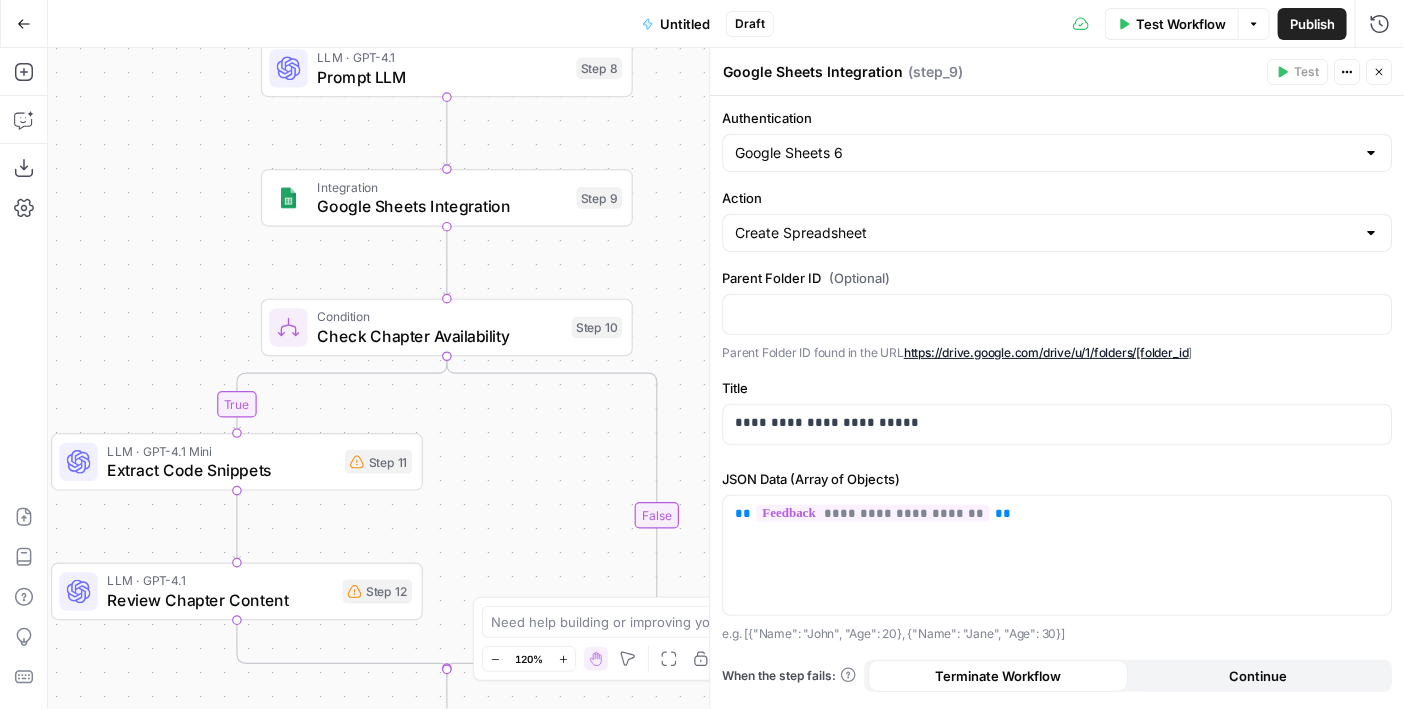 drag, startPoint x: 363, startPoint y: 469, endPoint x: 250, endPoint y: 260, distance: 237.59209 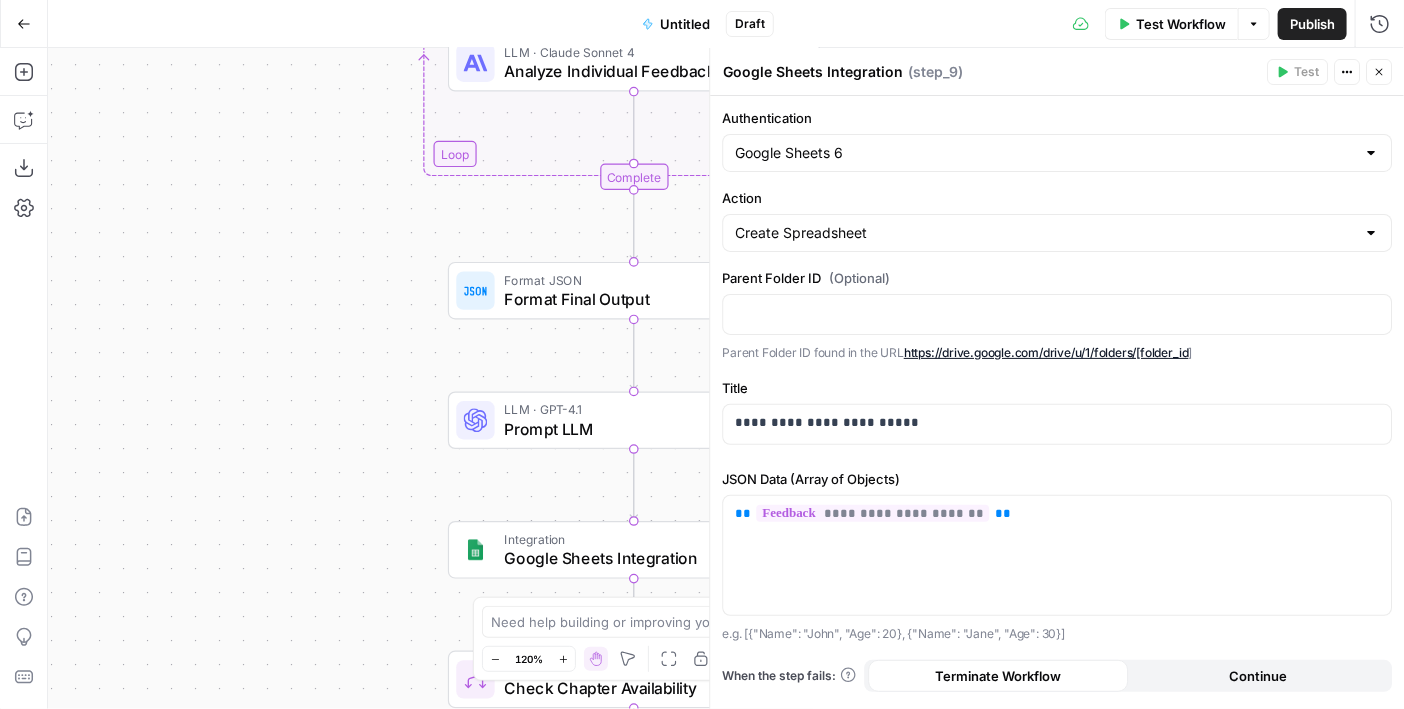 drag, startPoint x: 253, startPoint y: 338, endPoint x: 385, endPoint y: 541, distance: 242.14252 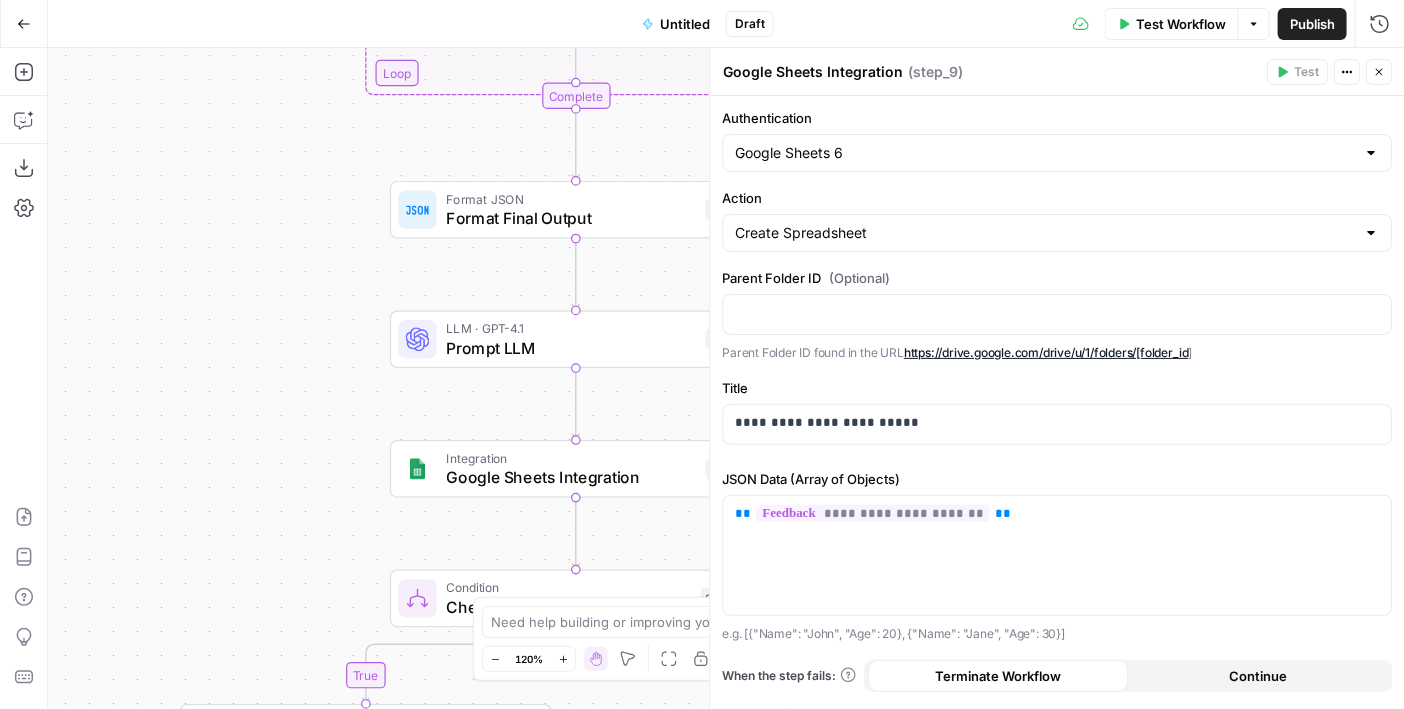 drag, startPoint x: 317, startPoint y: 284, endPoint x: 232, endPoint y: -8, distance: 304.12006 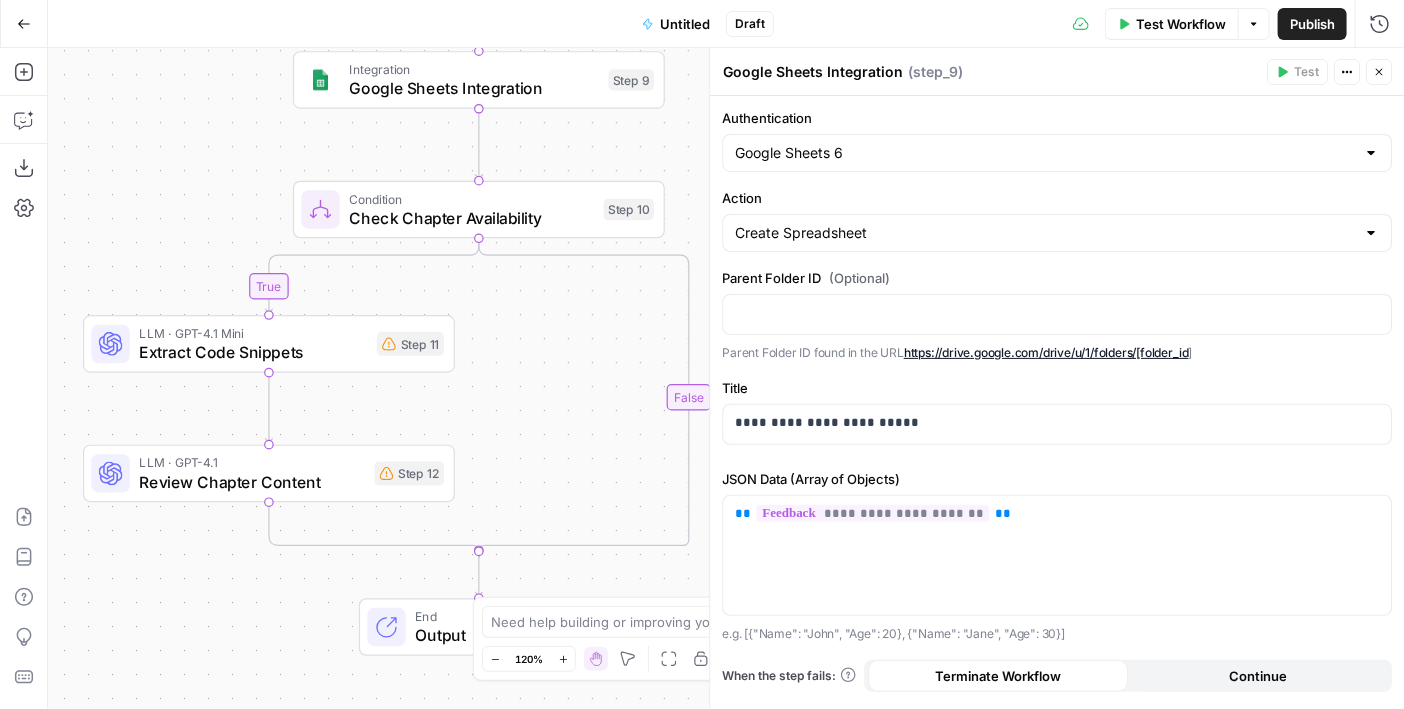 drag, startPoint x: 250, startPoint y: 428, endPoint x: 228, endPoint y: 278, distance: 151.60475 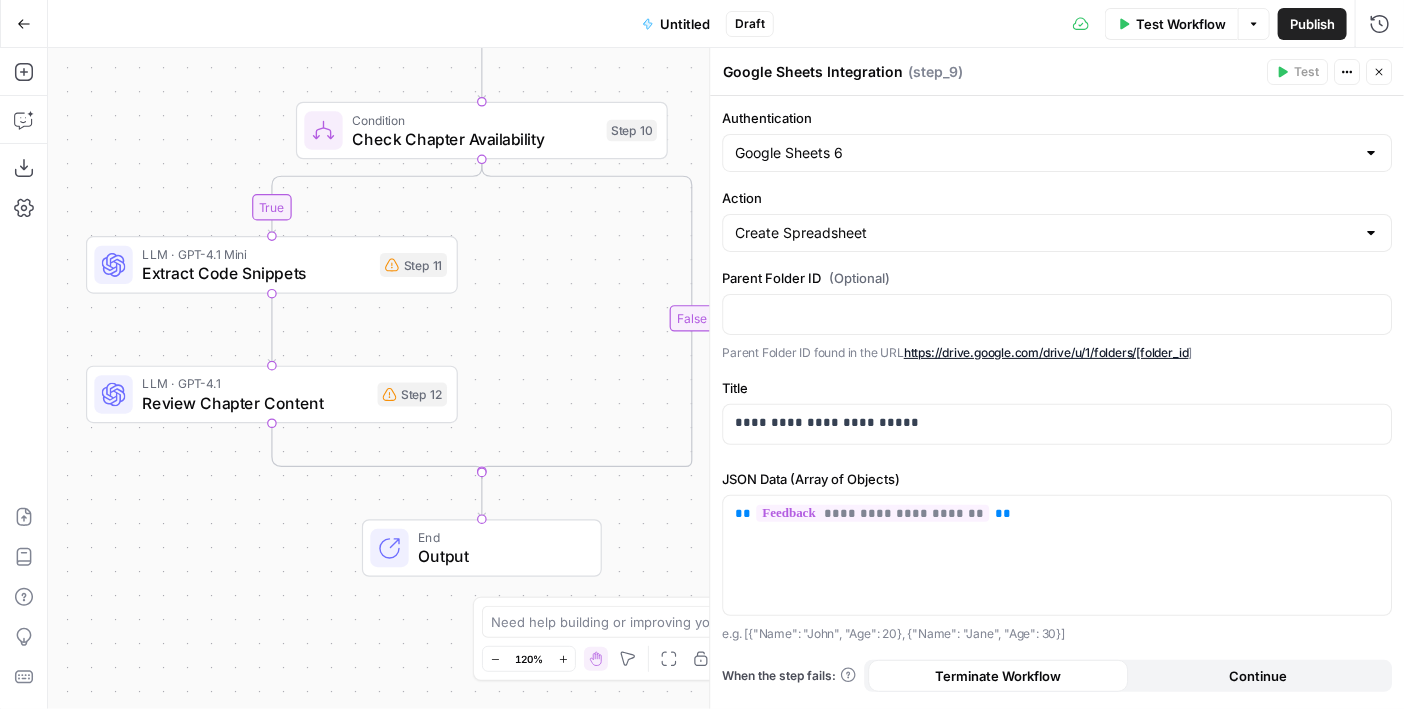 drag, startPoint x: 142, startPoint y: 269, endPoint x: 155, endPoint y: -42, distance: 311.27158 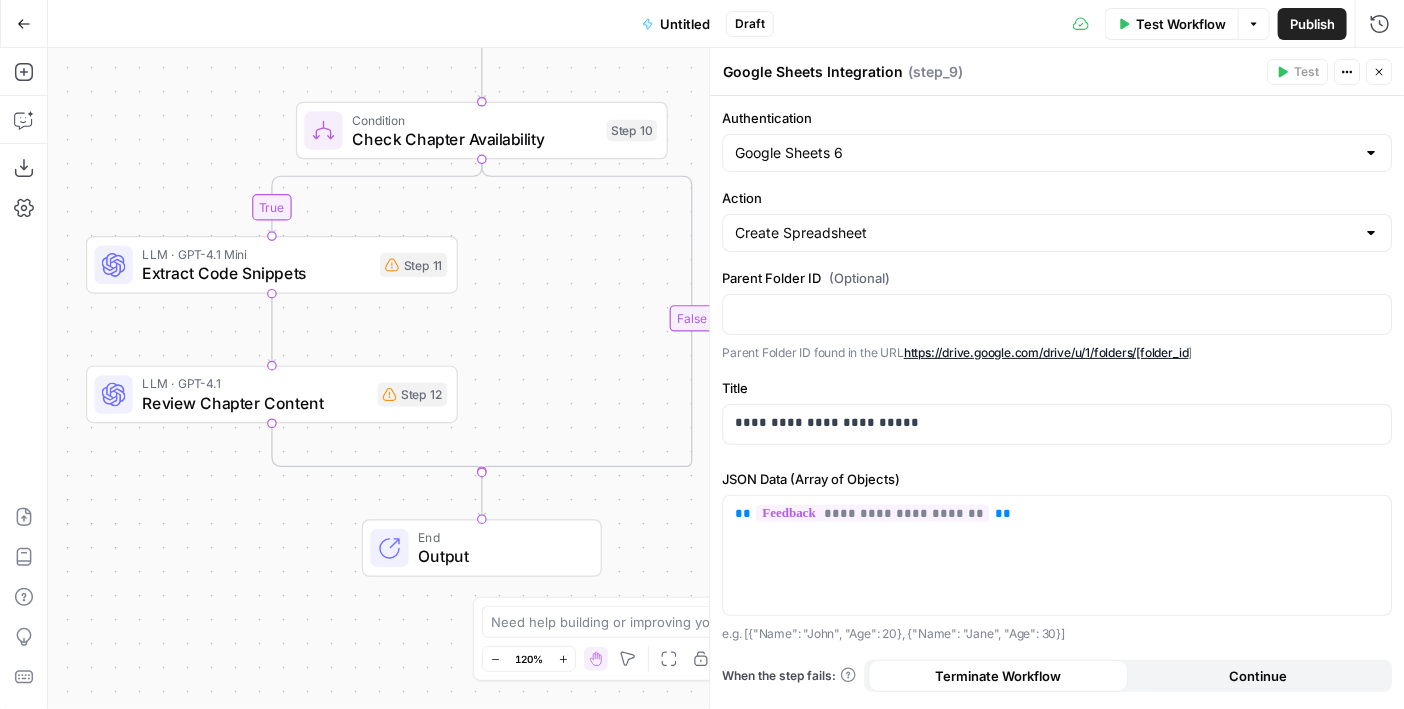 click on "Translation bot [NAME] semi working [NAME]" at bounding box center [702, 354] 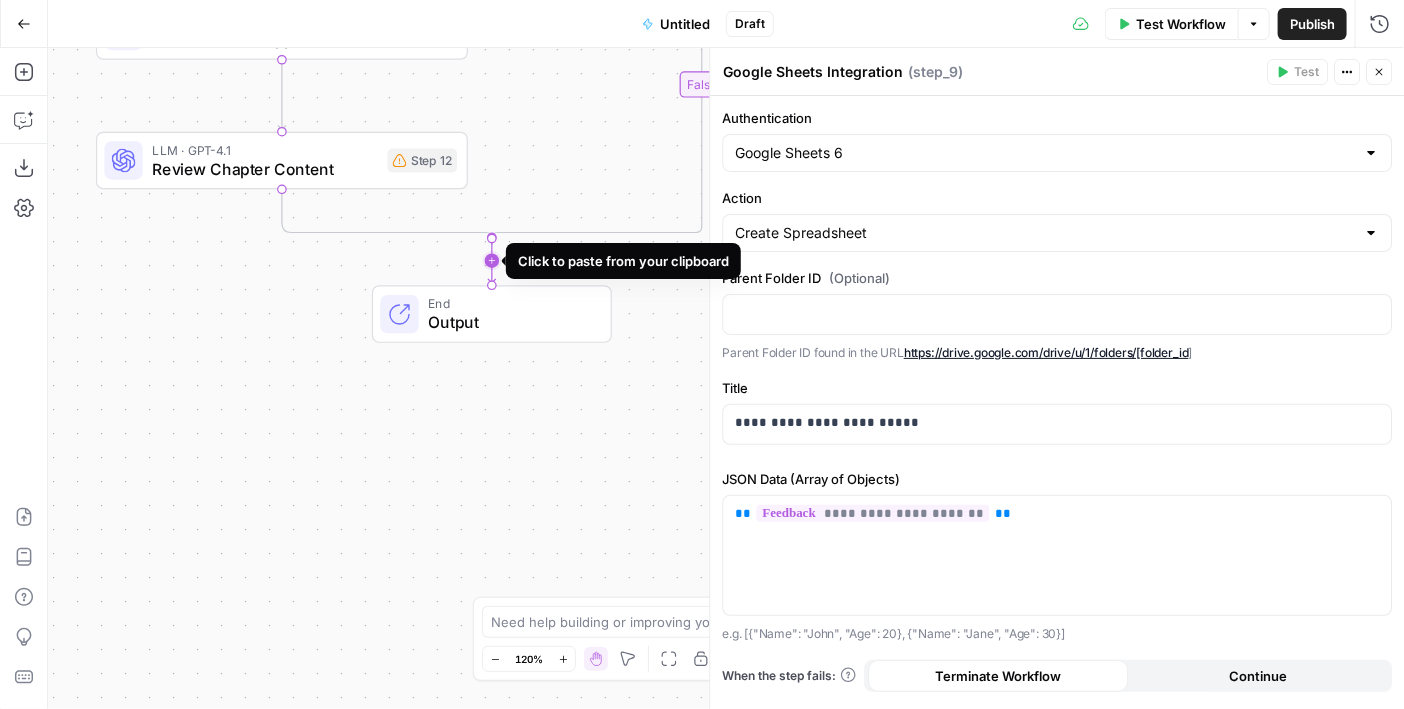 click 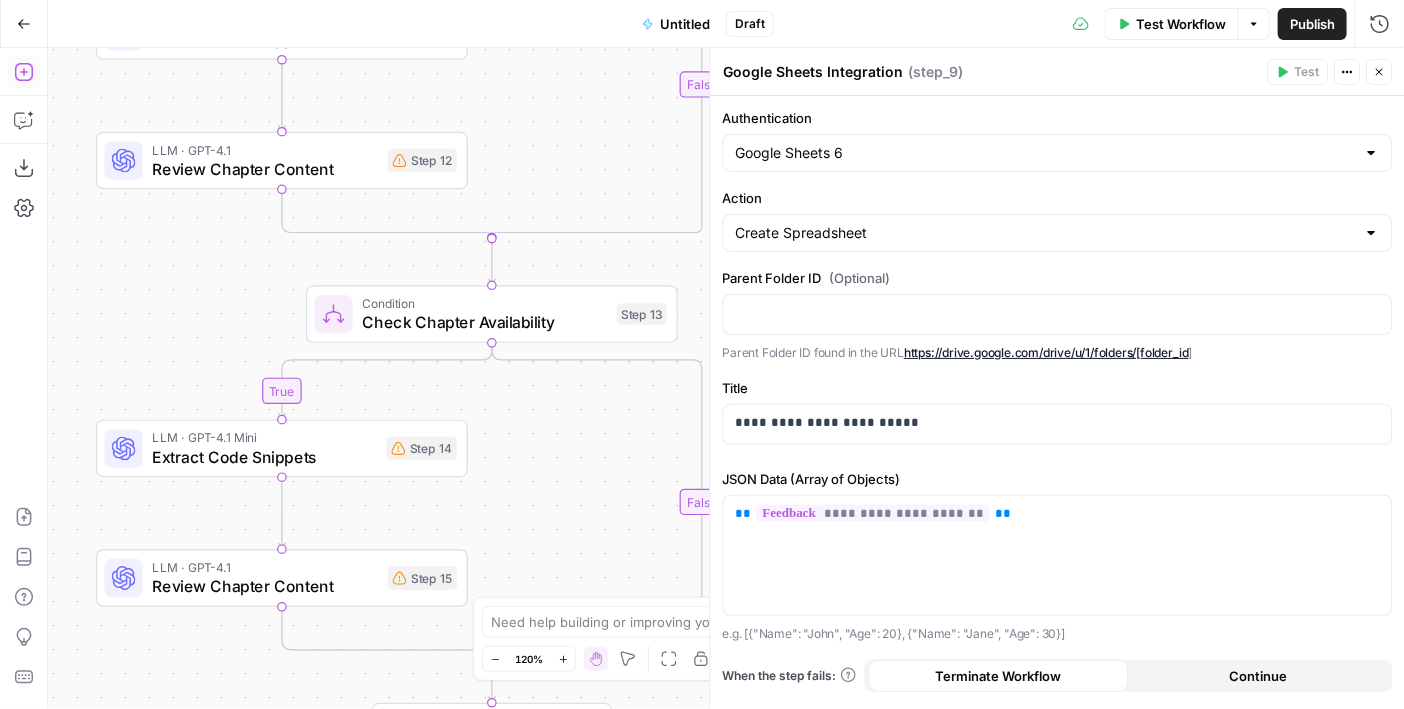 click 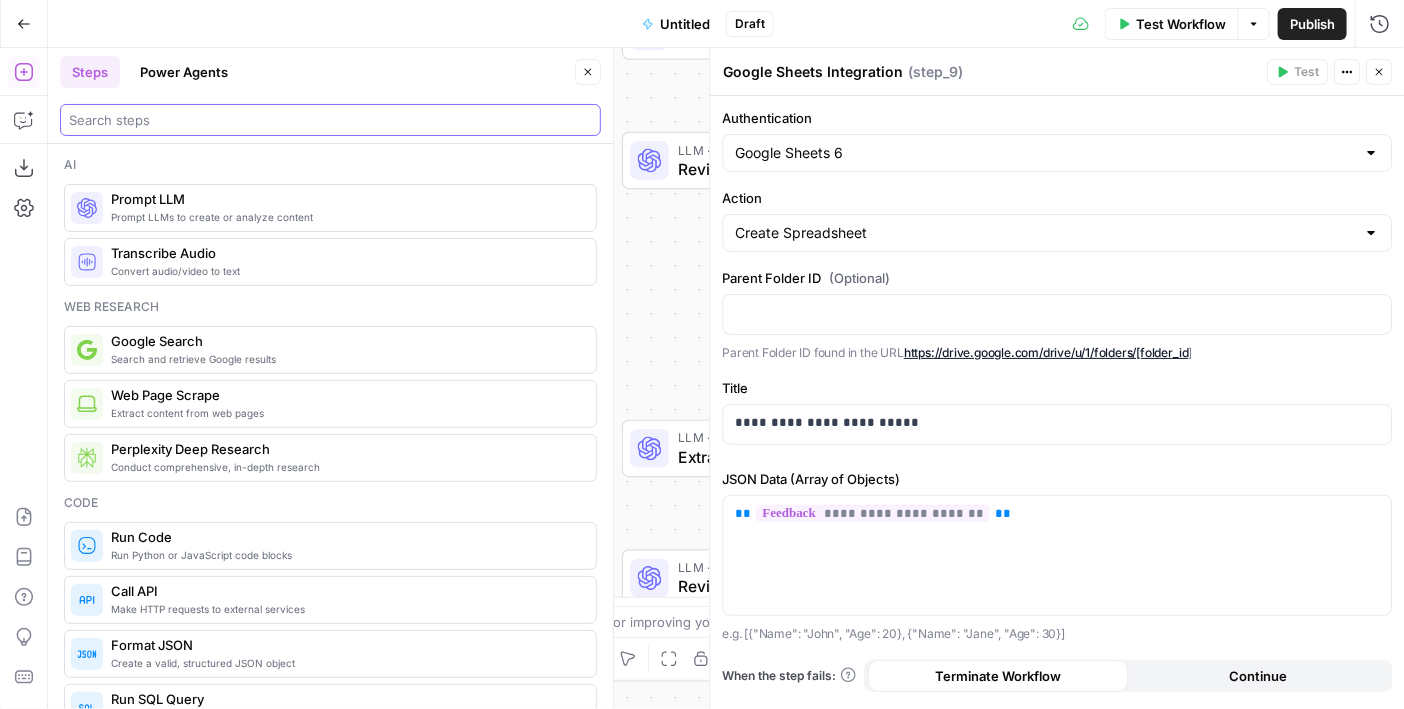 click at bounding box center (330, 120) 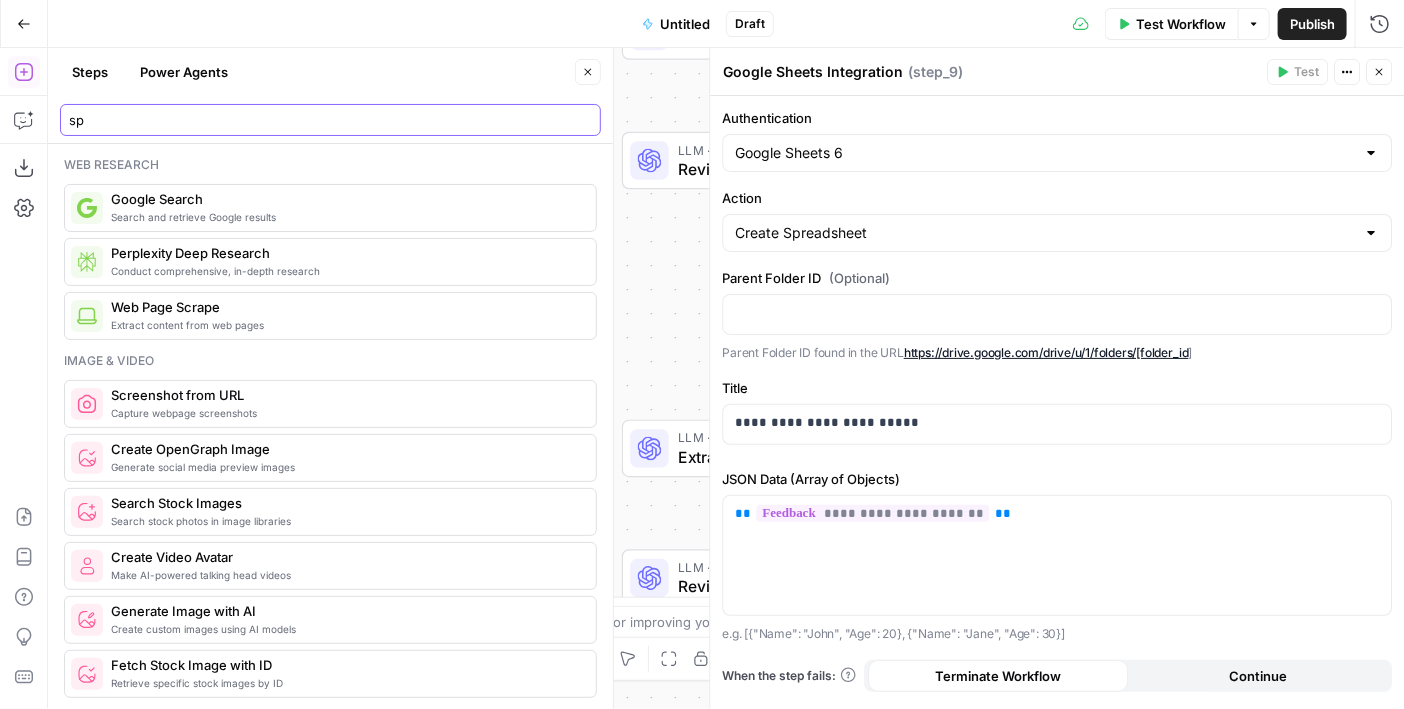 type on "s" 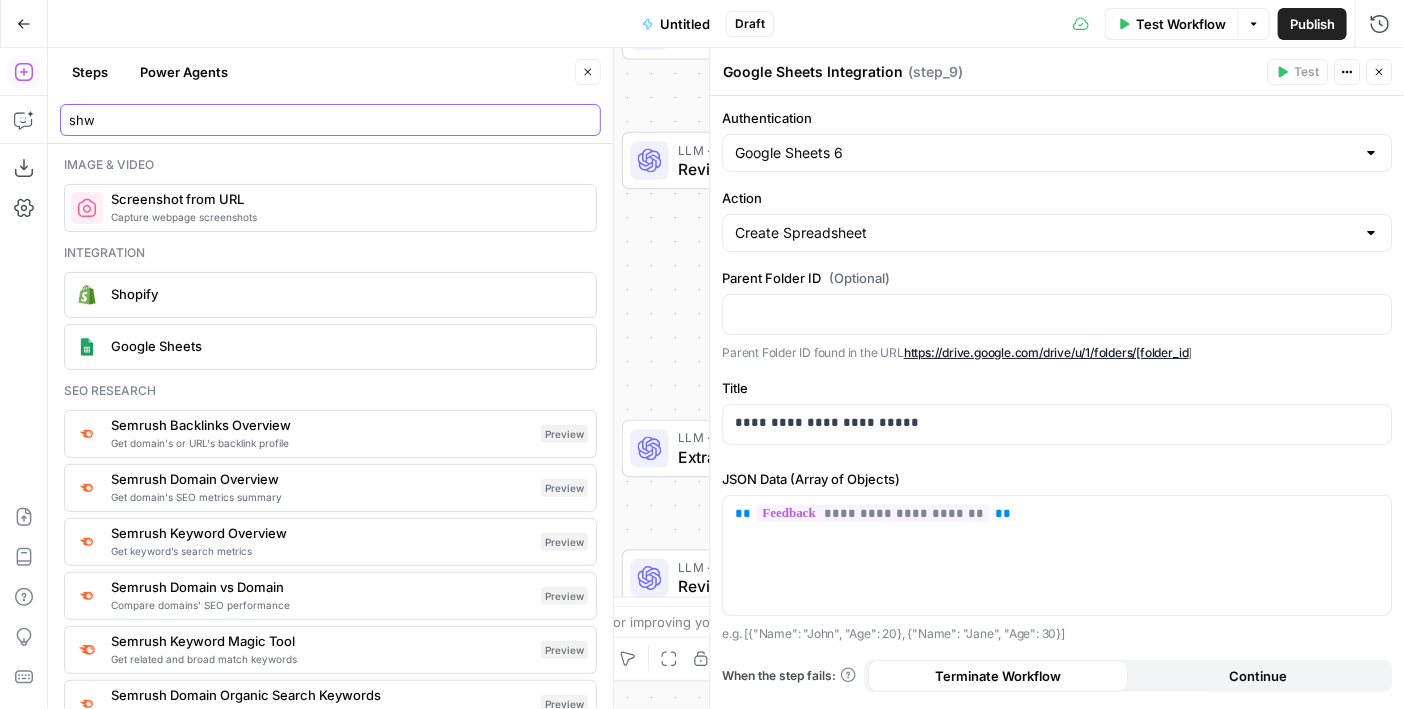 type on "shw" 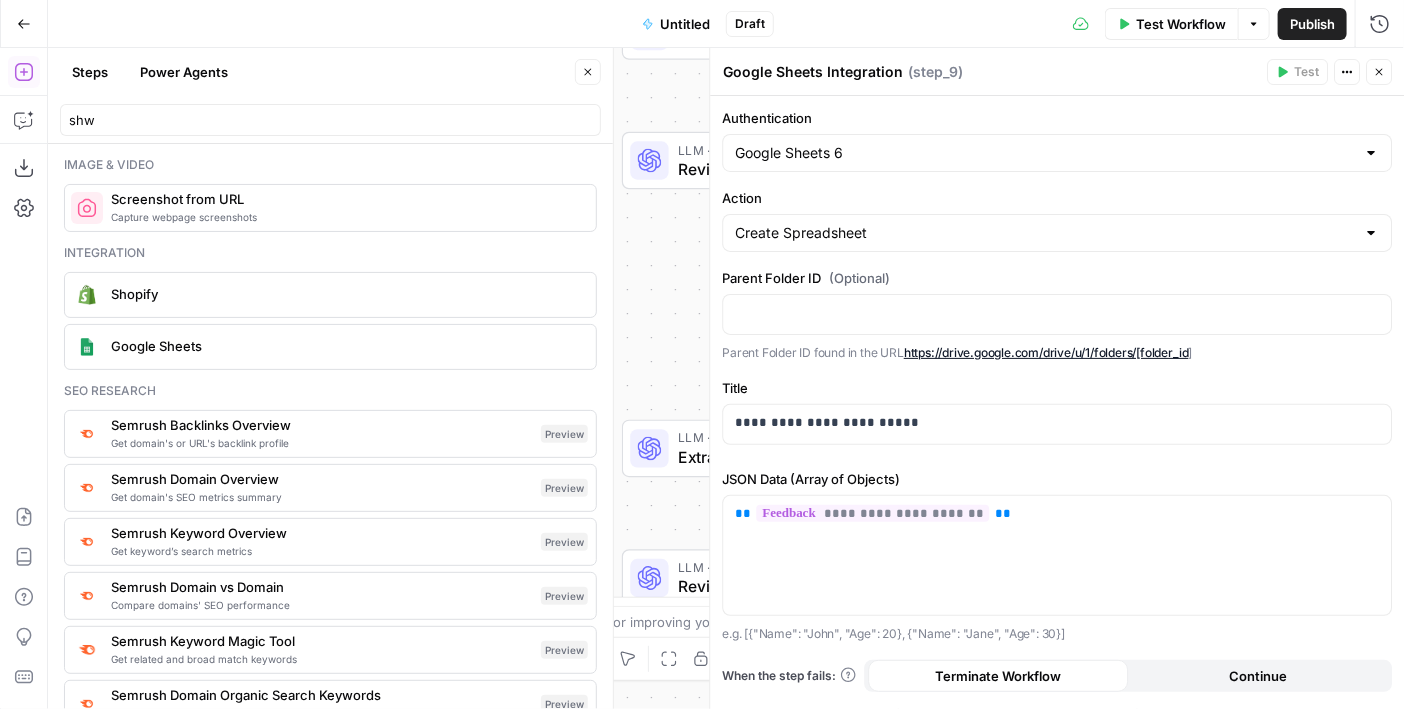 click on "Google Sheets" at bounding box center (345, 346) 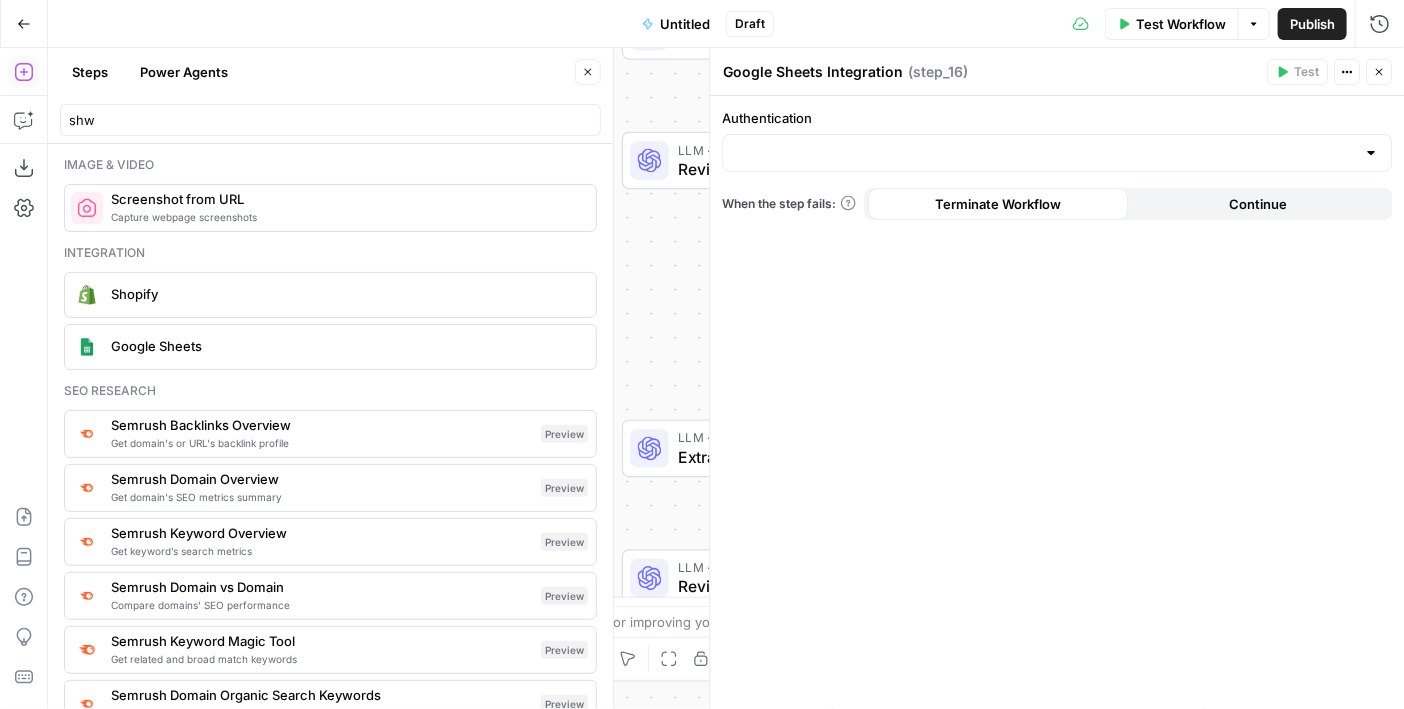 click on "Authentication When the step fails: Terminate Workflow Continue" at bounding box center (1057, 402) 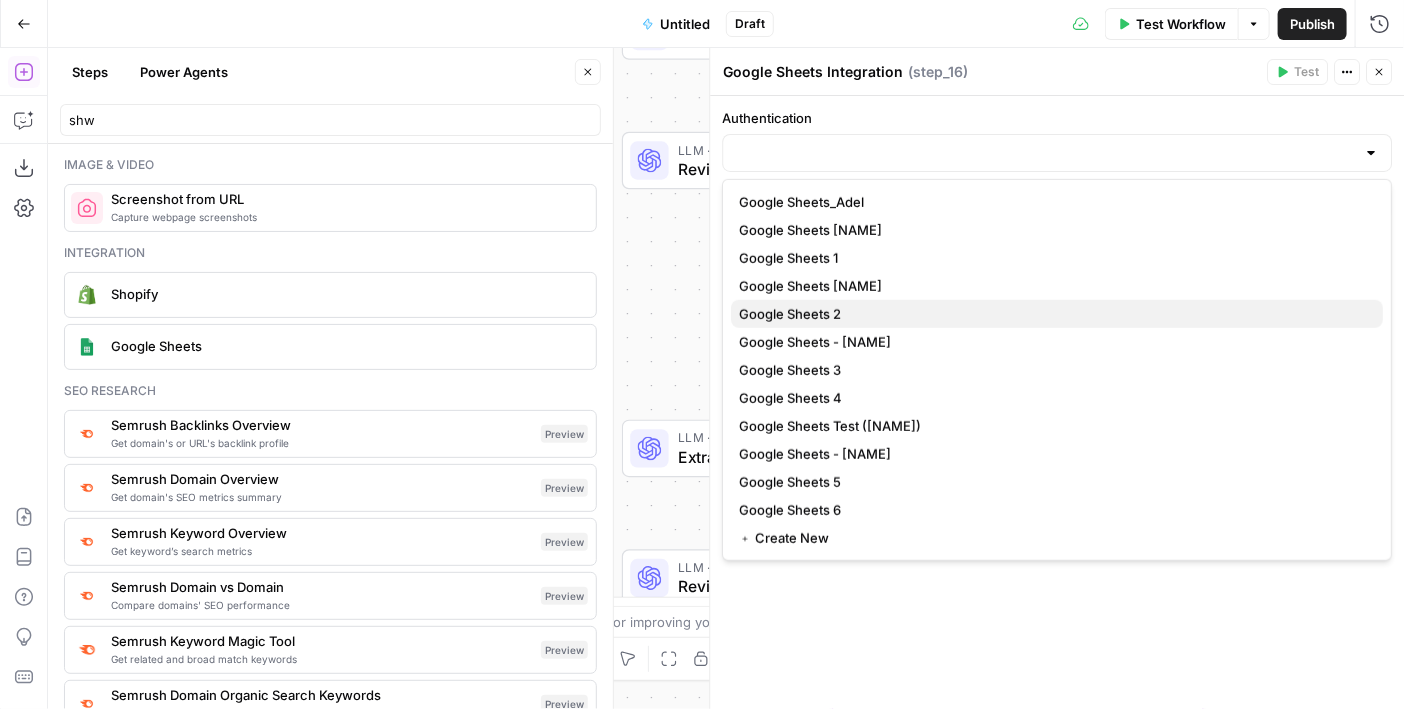 click on "Google Sheets 2" at bounding box center (1053, 314) 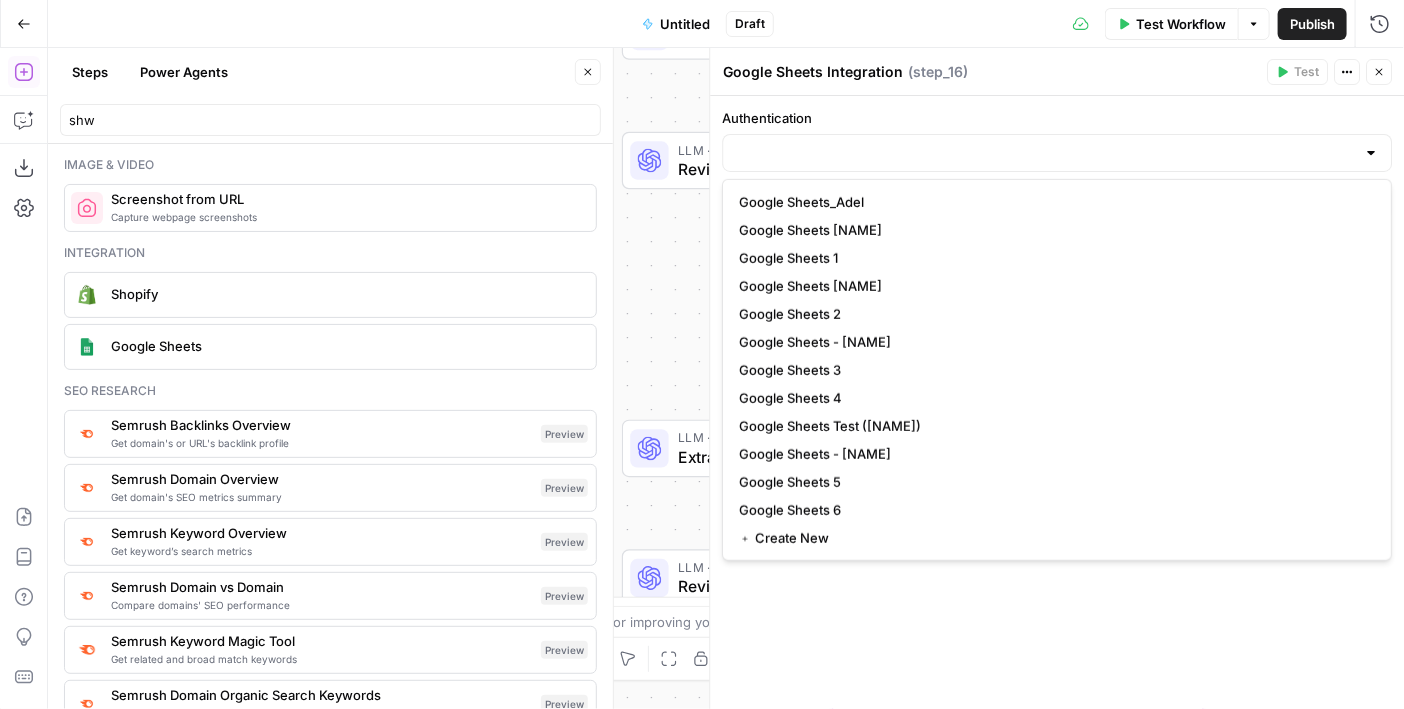 type on "Google Sheets 2" 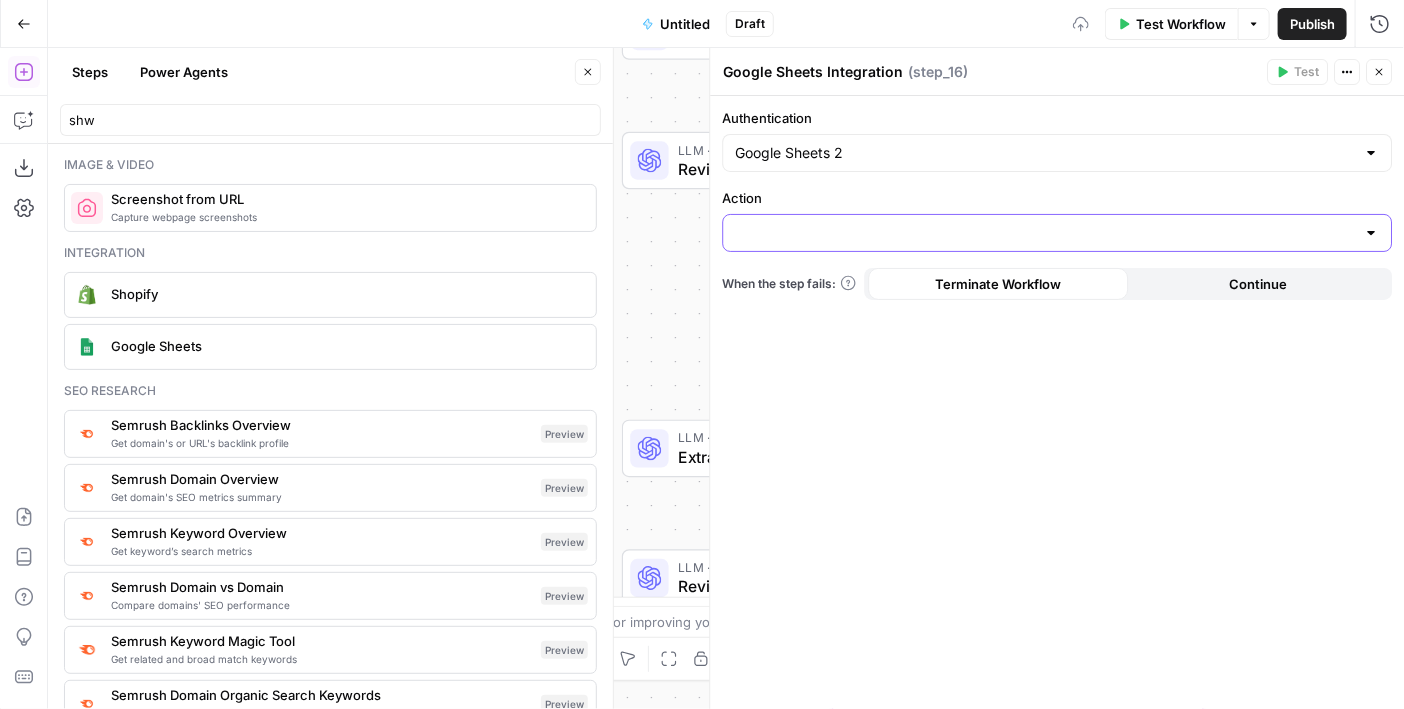 click on "Action" at bounding box center (1045, 233) 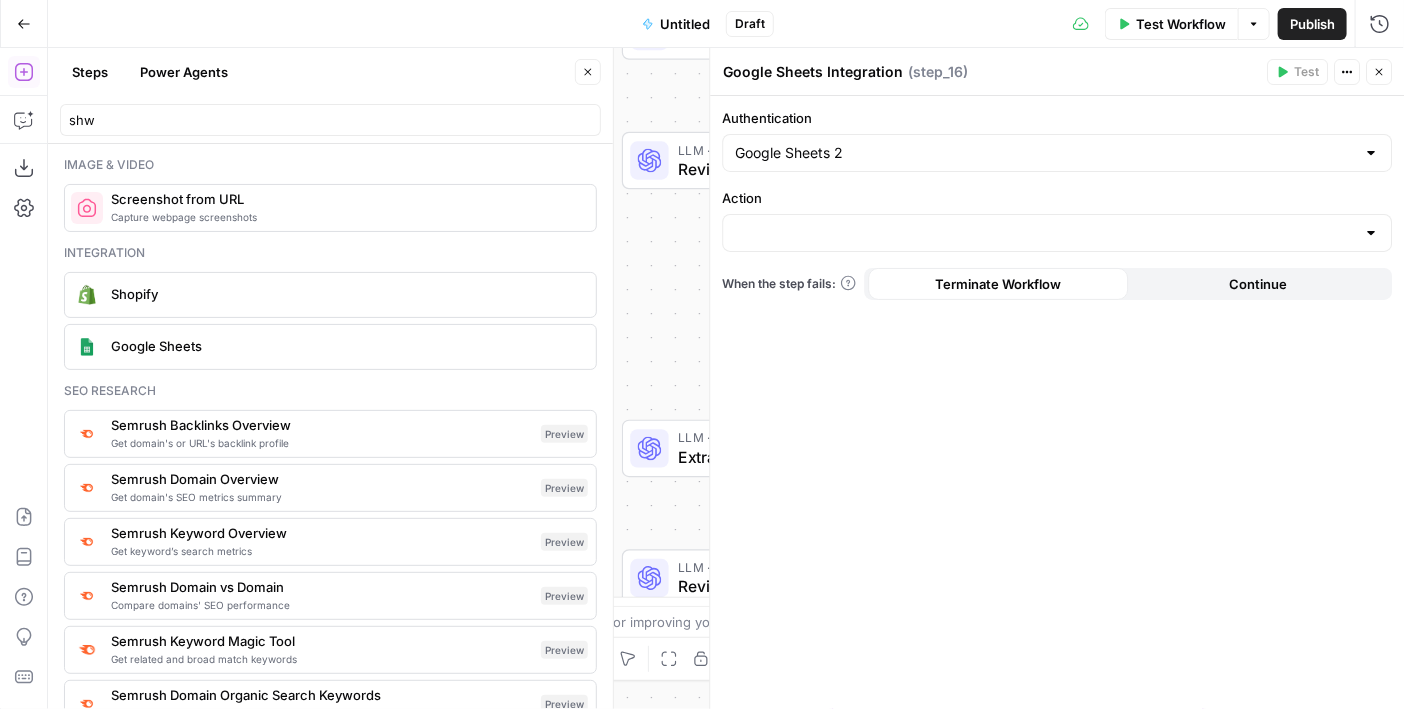 click on "Authentication Google Sheets 2 Action When the step fails: Terminate Workflow Continue" at bounding box center [1057, 402] 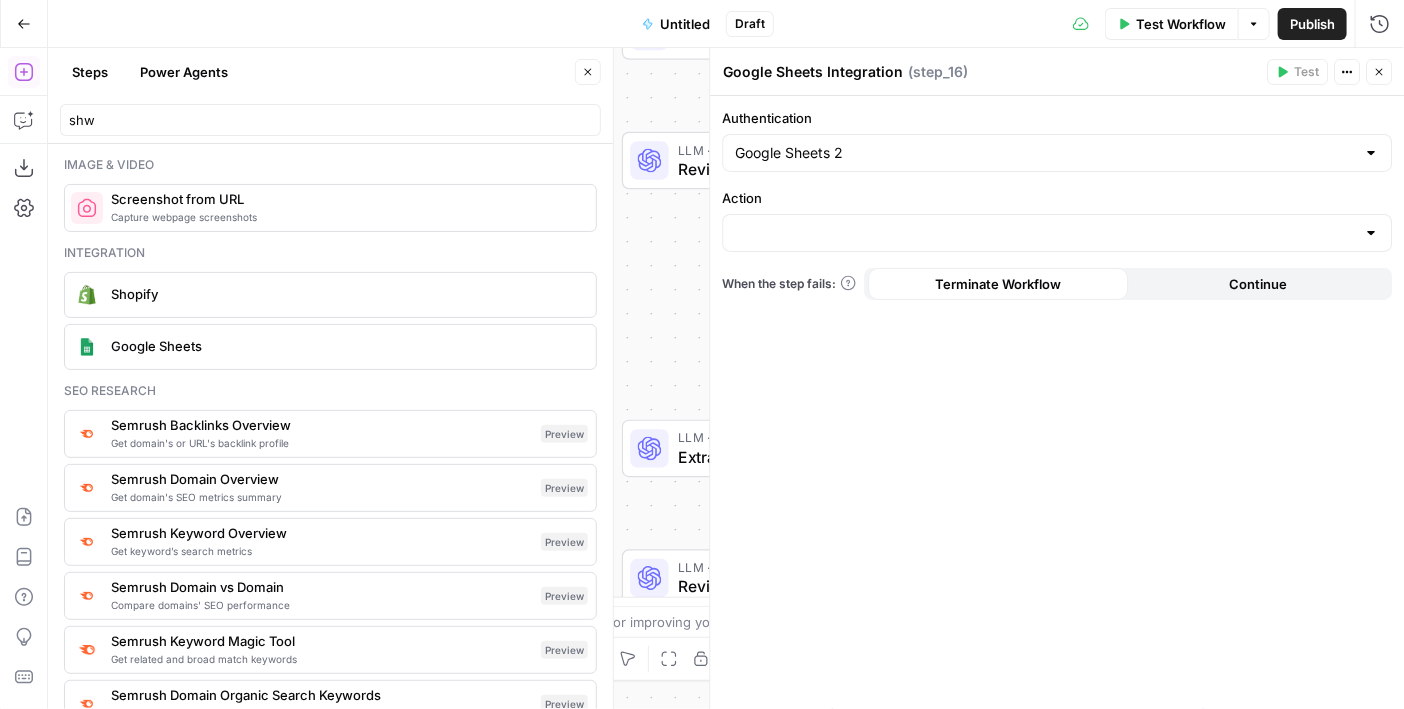 click 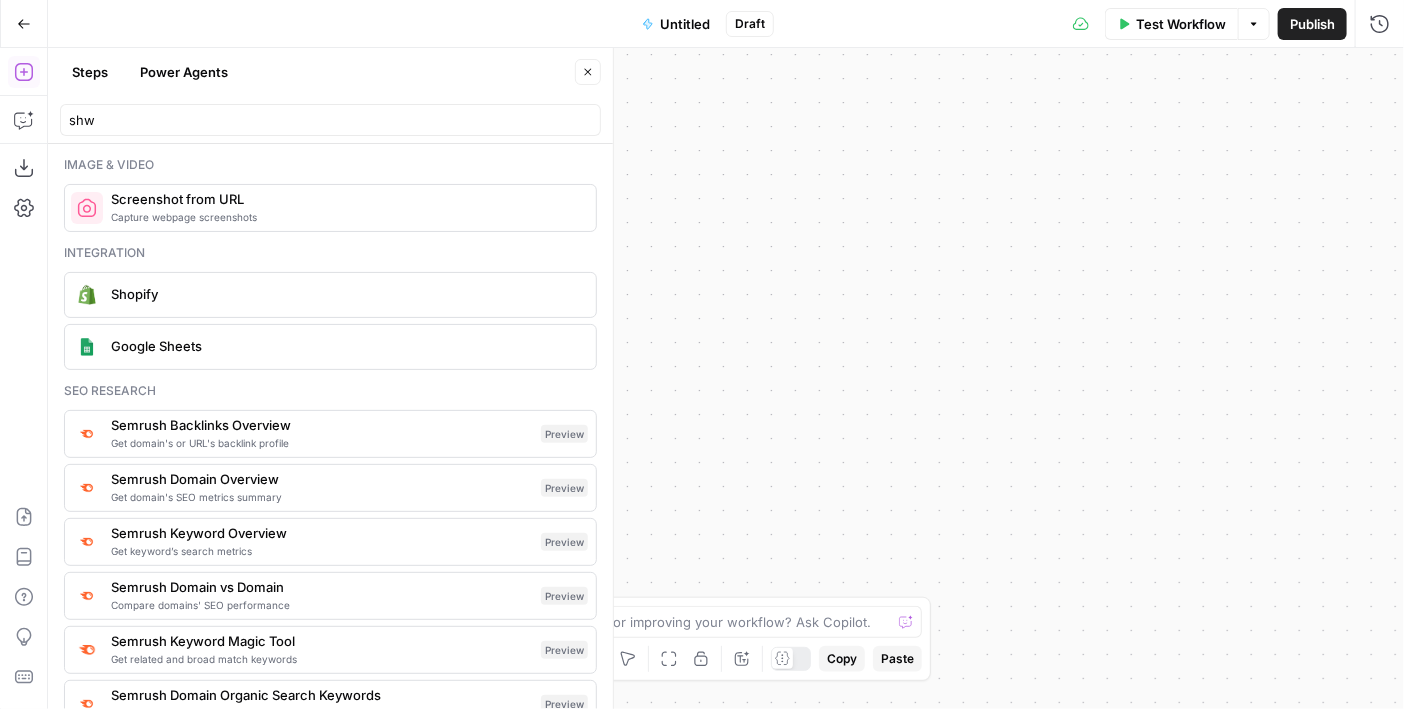 click on "Go Back" at bounding box center [24, 24] 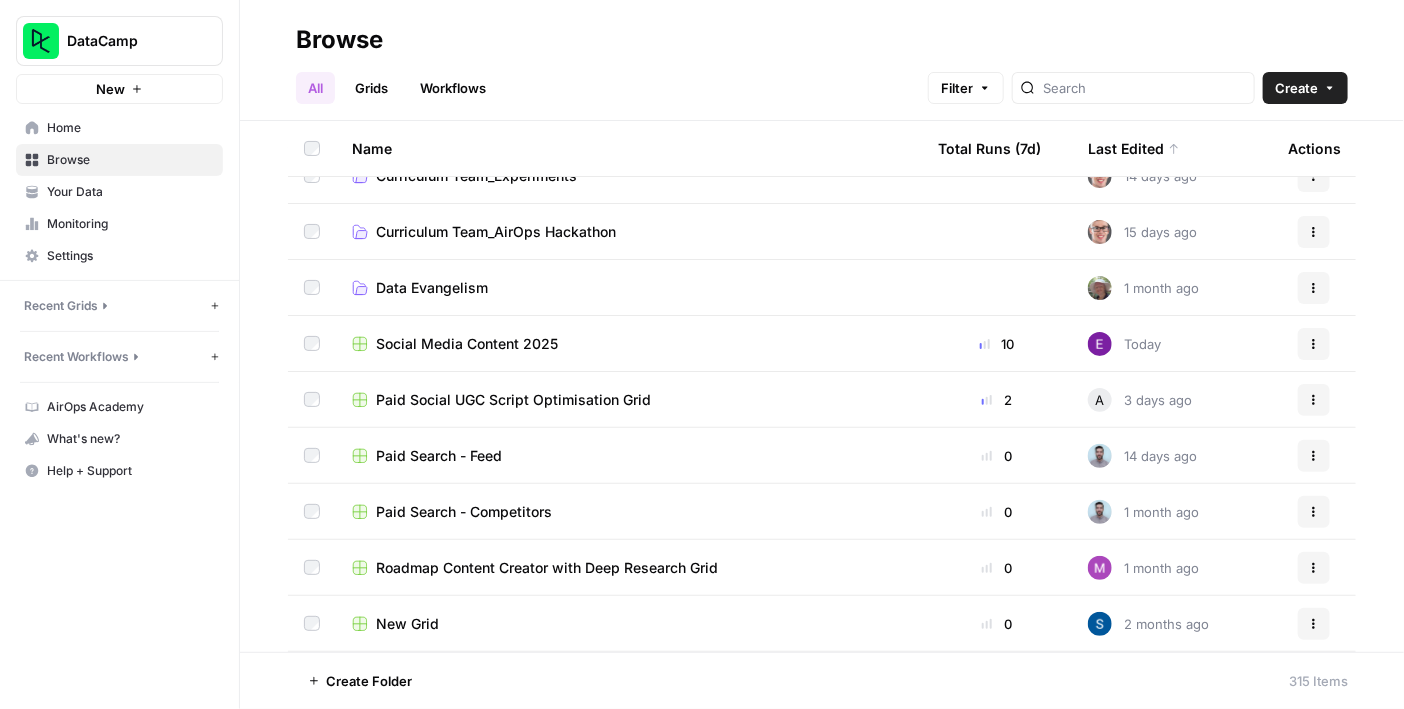 scroll, scrollTop: 0, scrollLeft: 0, axis: both 